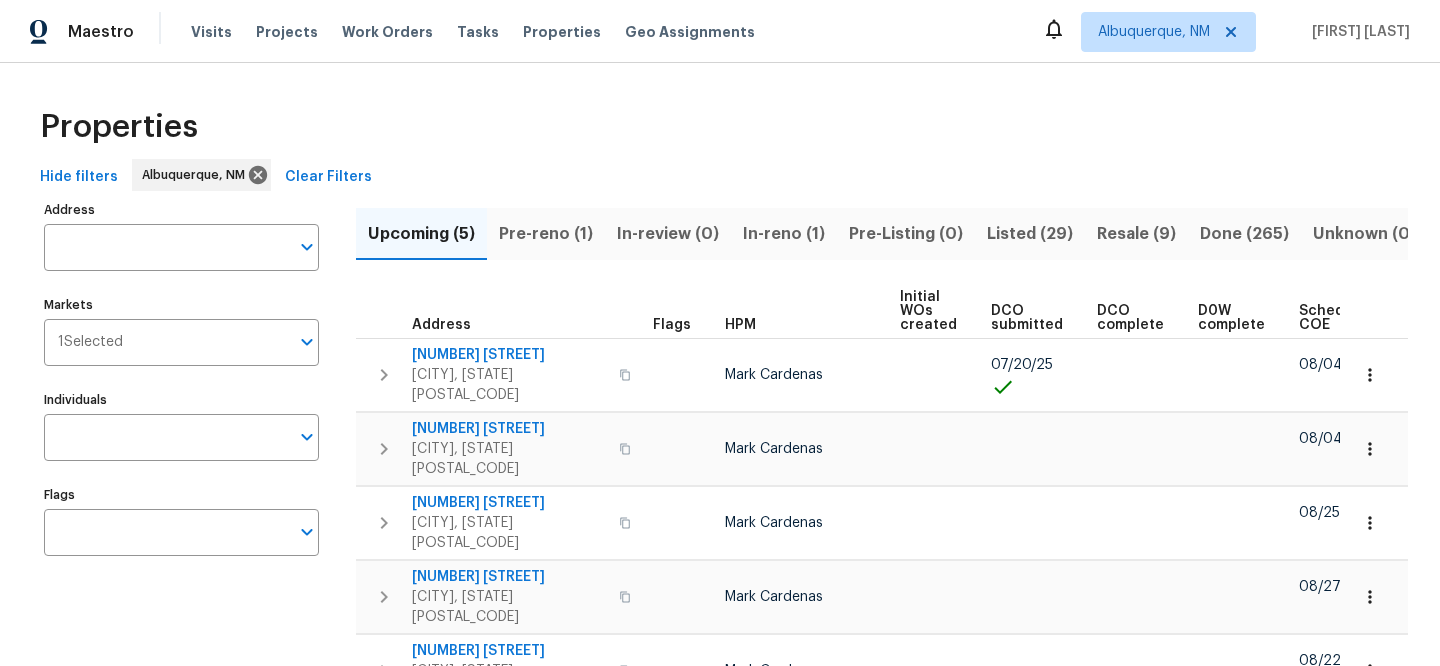 scroll, scrollTop: 0, scrollLeft: 0, axis: both 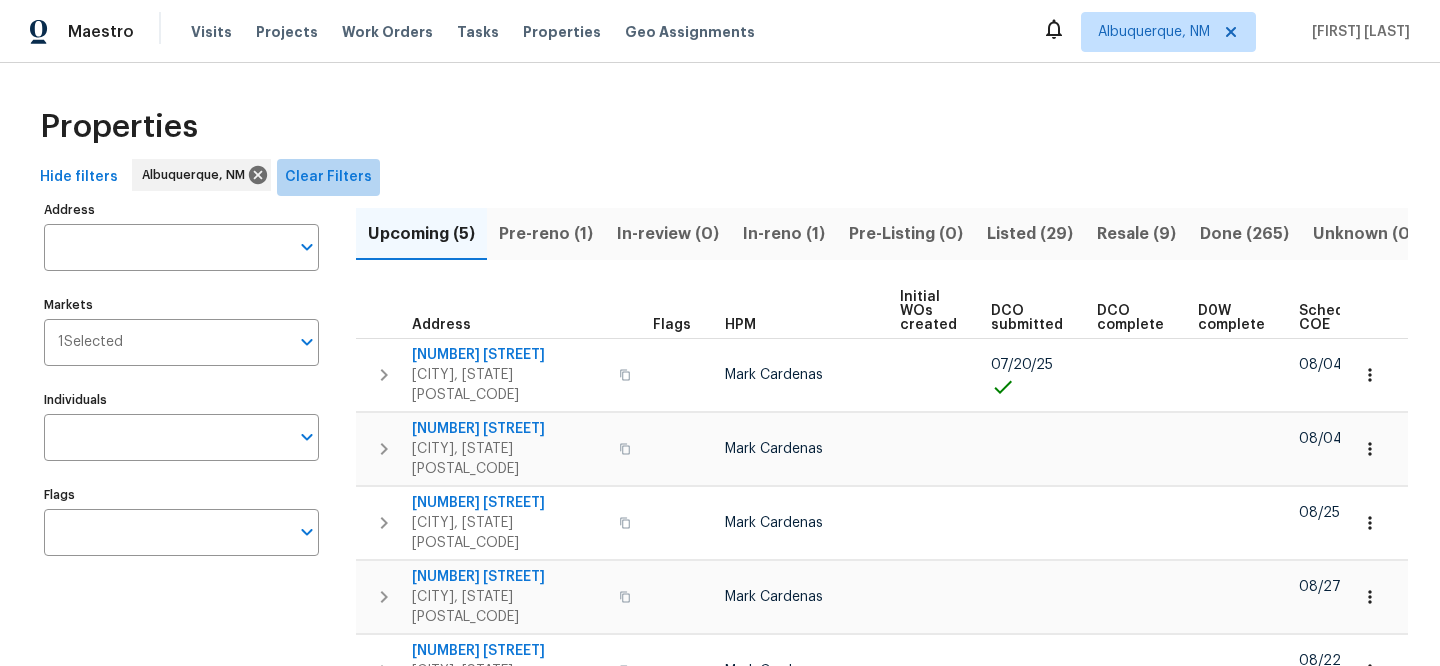 click on "Clear Filters" at bounding box center [328, 177] 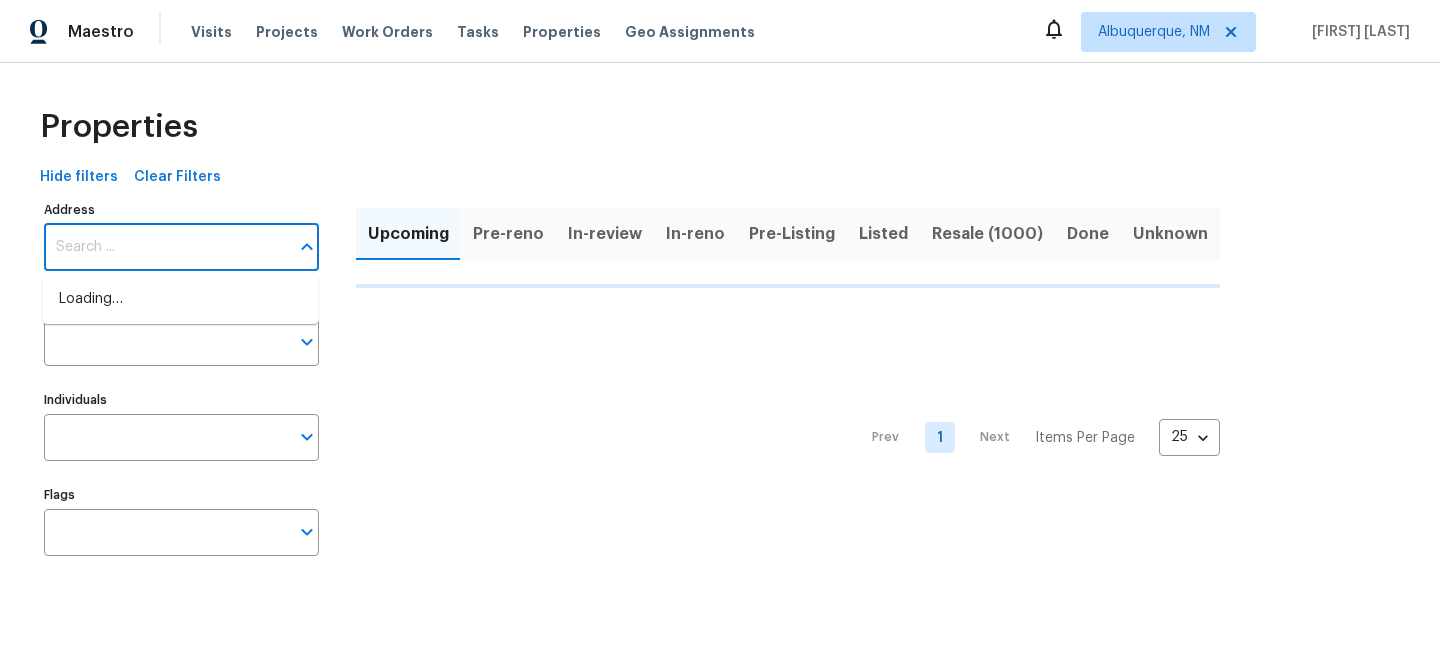 click on "Address" at bounding box center (166, 247) 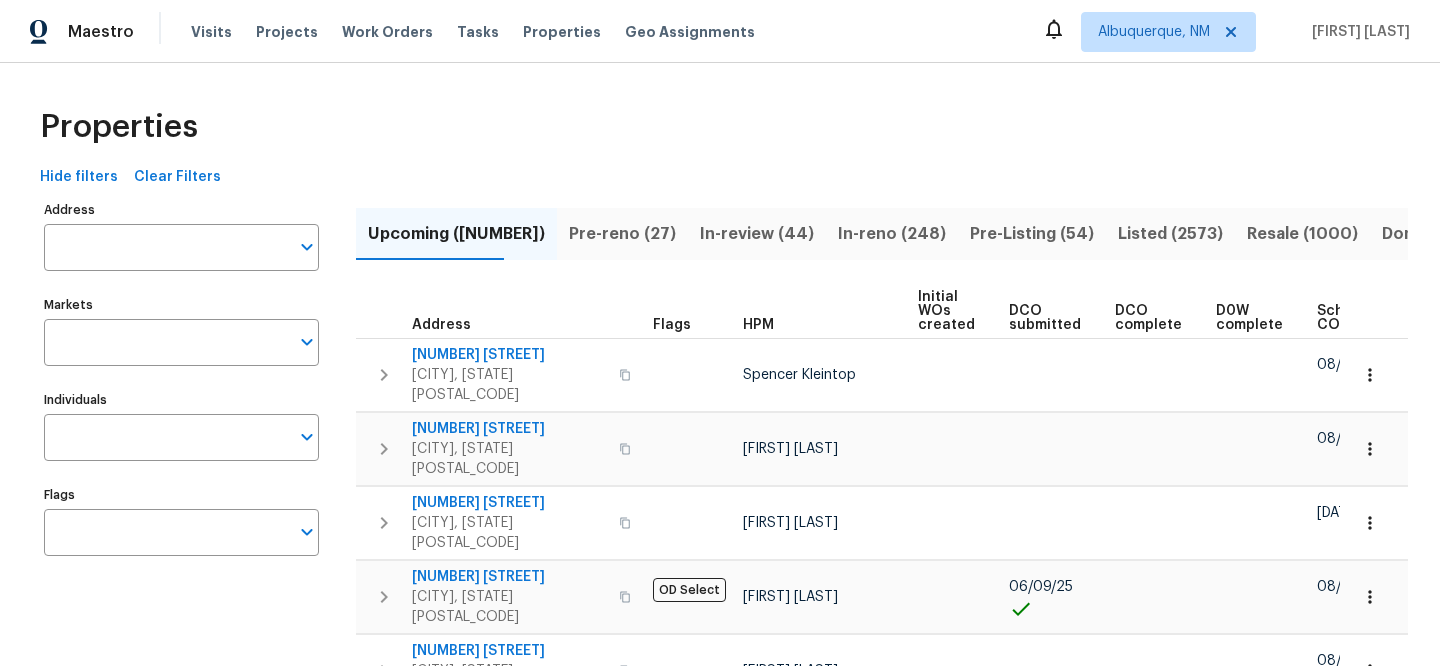 click on "Address" at bounding box center [166, 247] 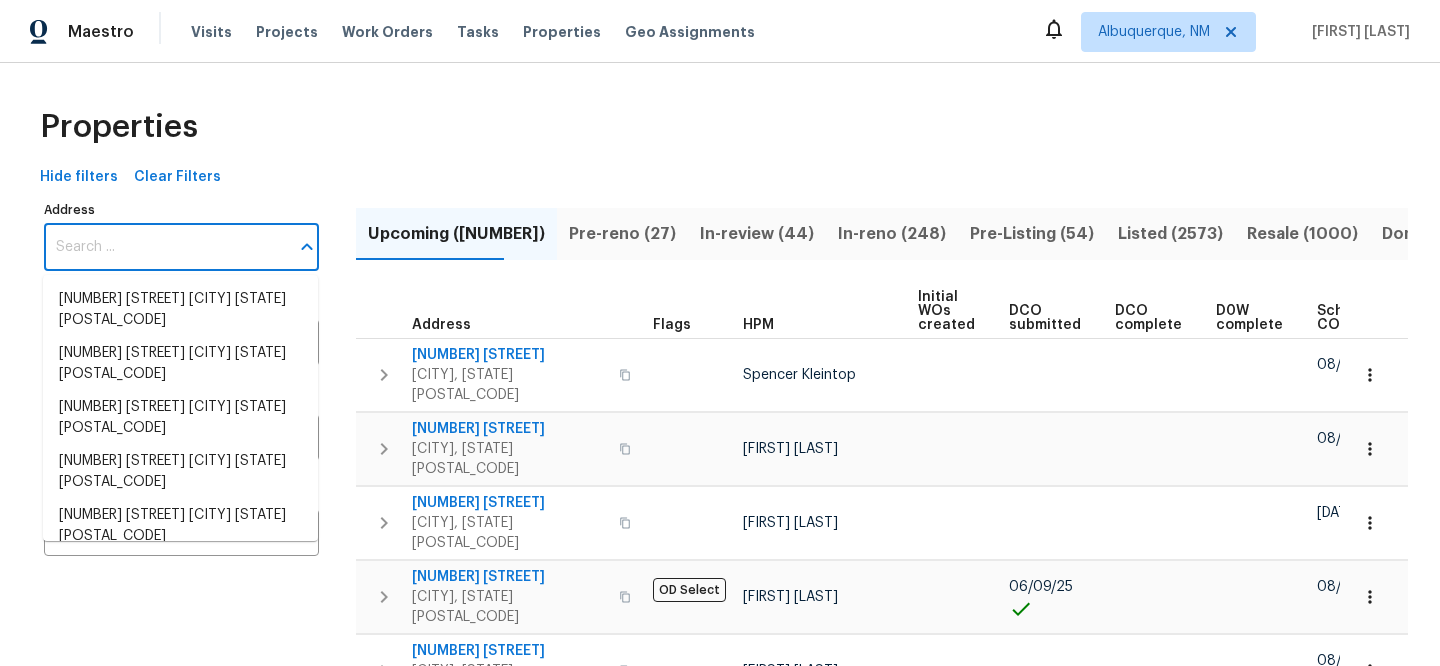 paste on "[NUMBER] [STREET]" 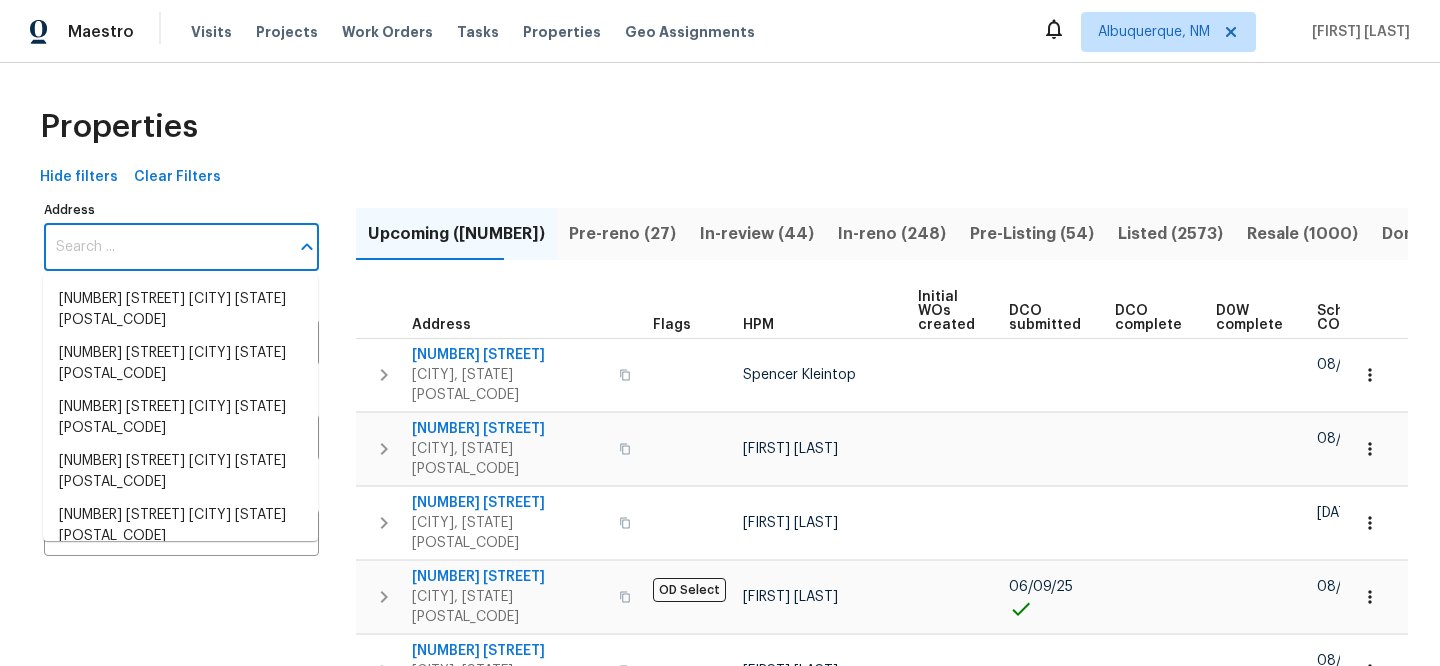 type on "[NUMBER] [STREET]" 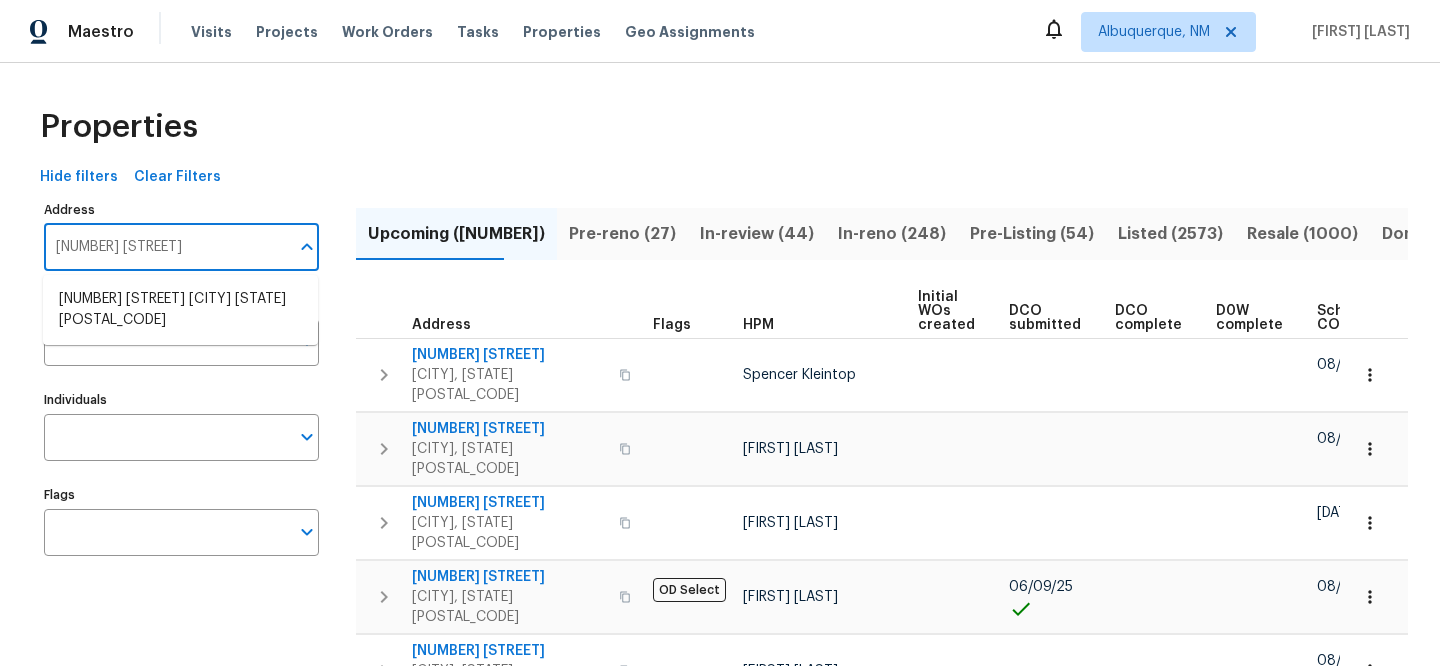 click on "1248 Green Knoll Dr Fenton MO 63026" at bounding box center [180, 310] 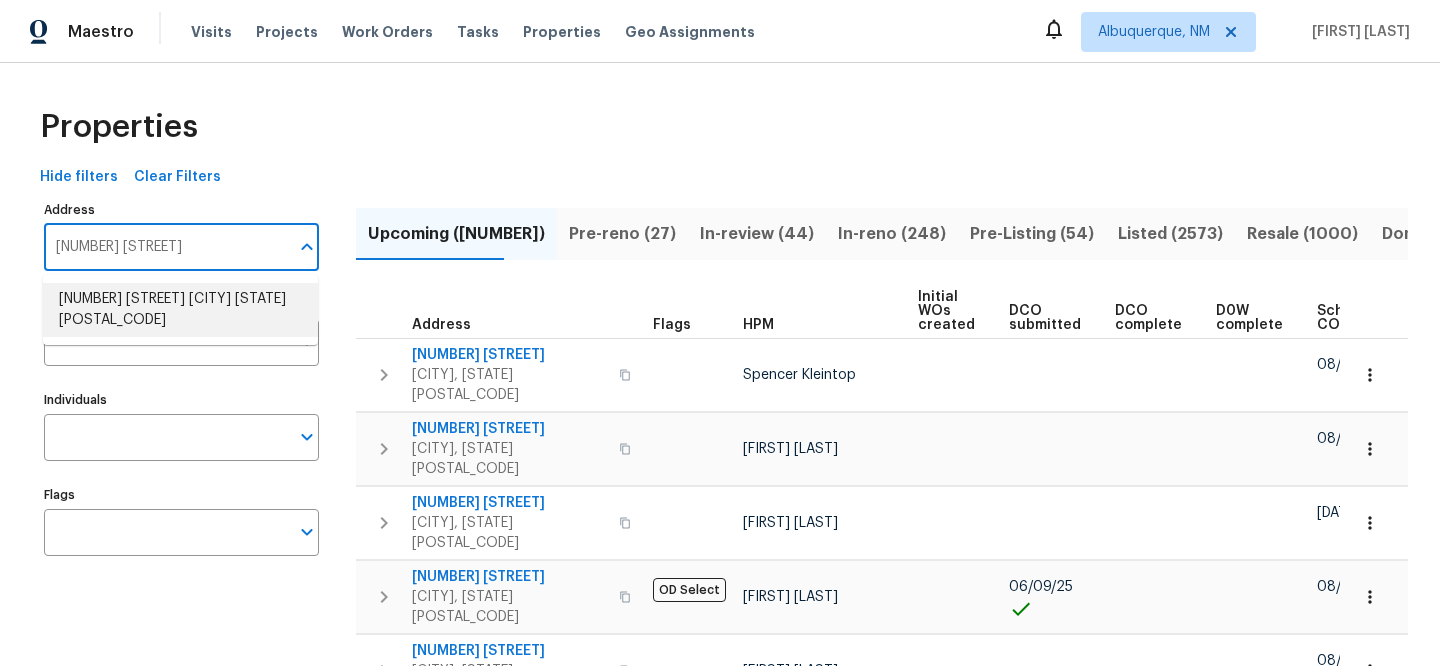 click on "1248 Green Knoll Dr Fenton MO 63026" at bounding box center (180, 310) 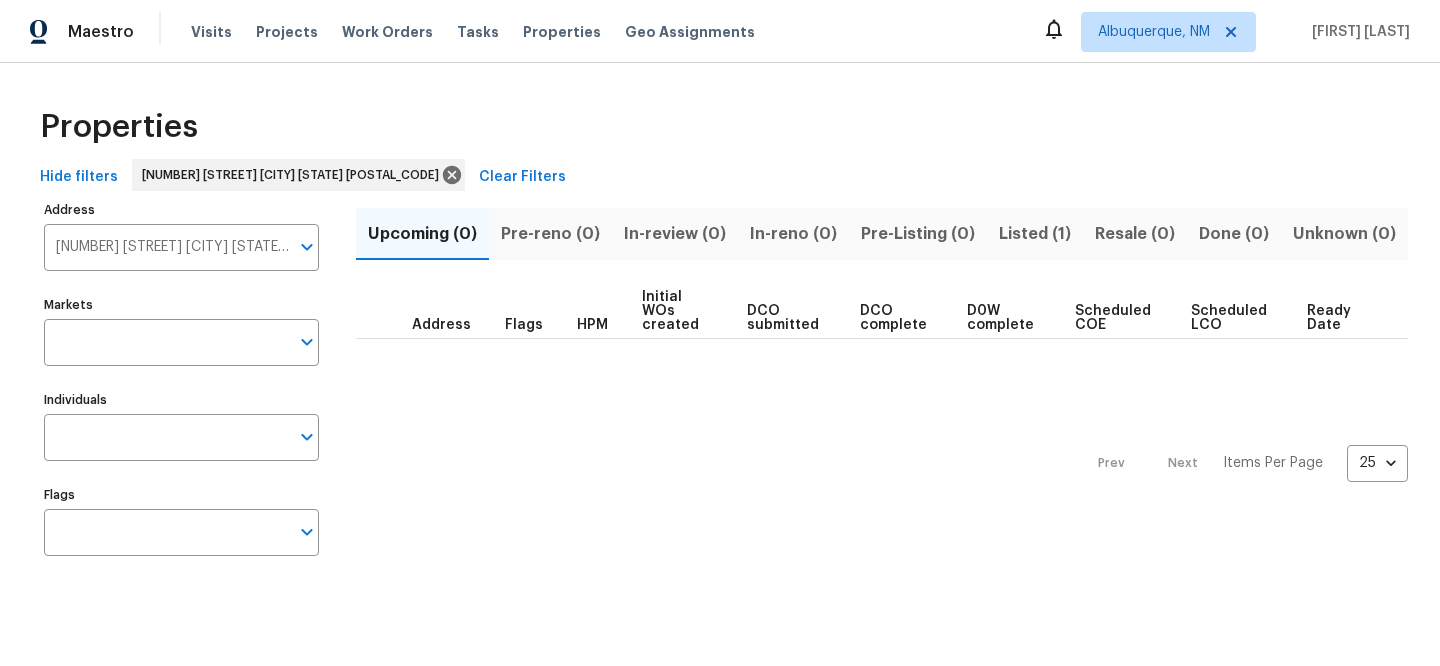 click on "Listed (1)" at bounding box center [1035, 234] 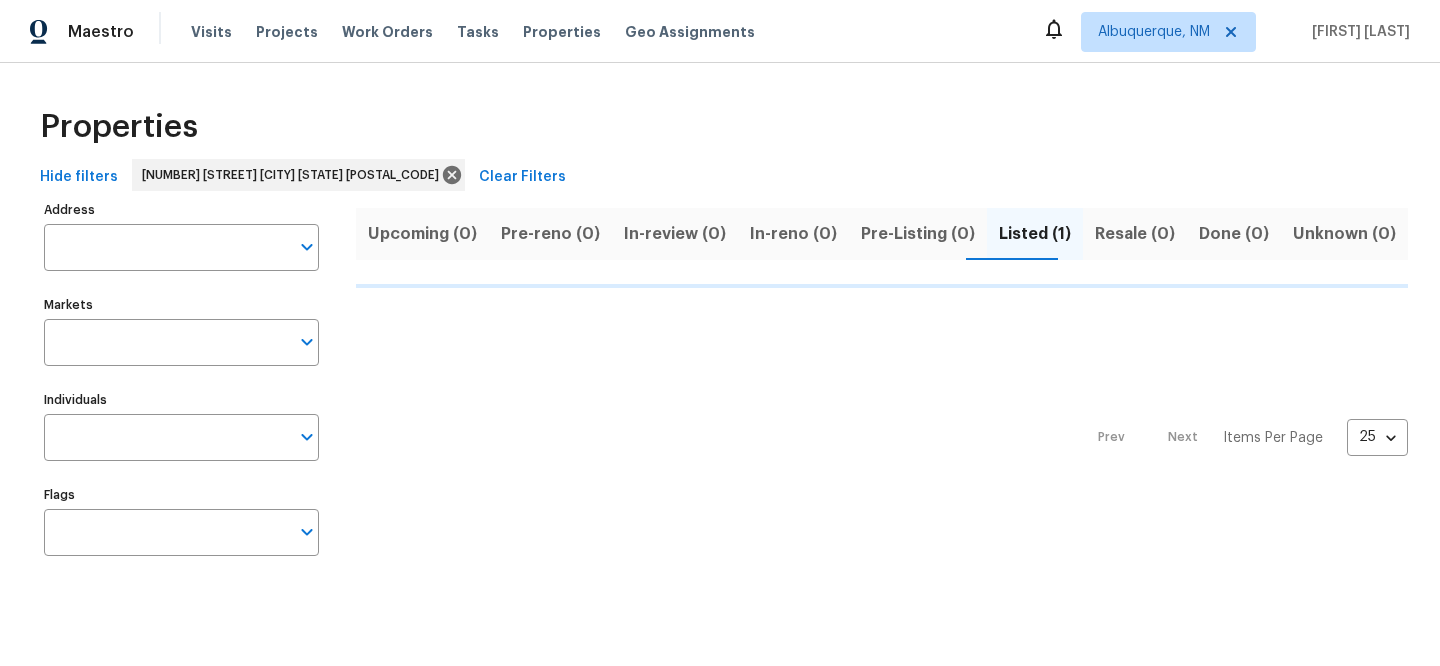 type on "1248 Green Knoll Dr Fenton MO 63026" 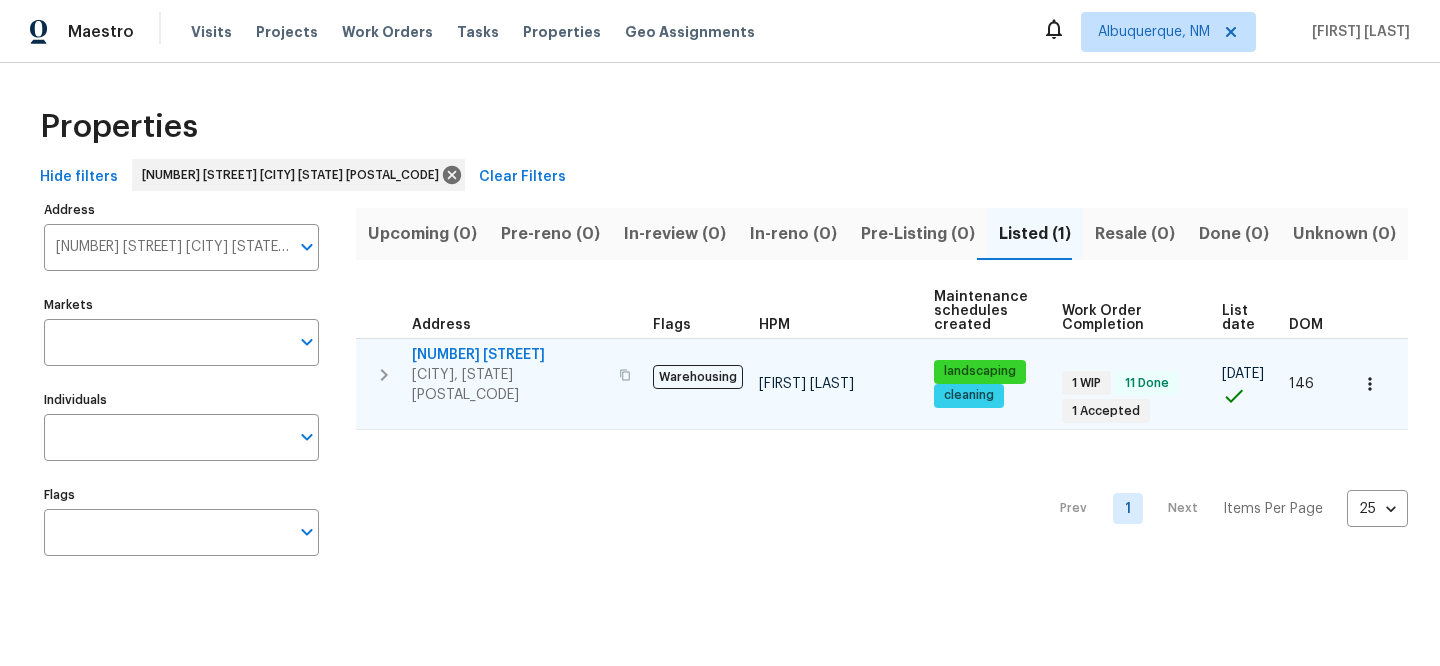 click on "[NUMBER] [STREET]" at bounding box center [509, 355] 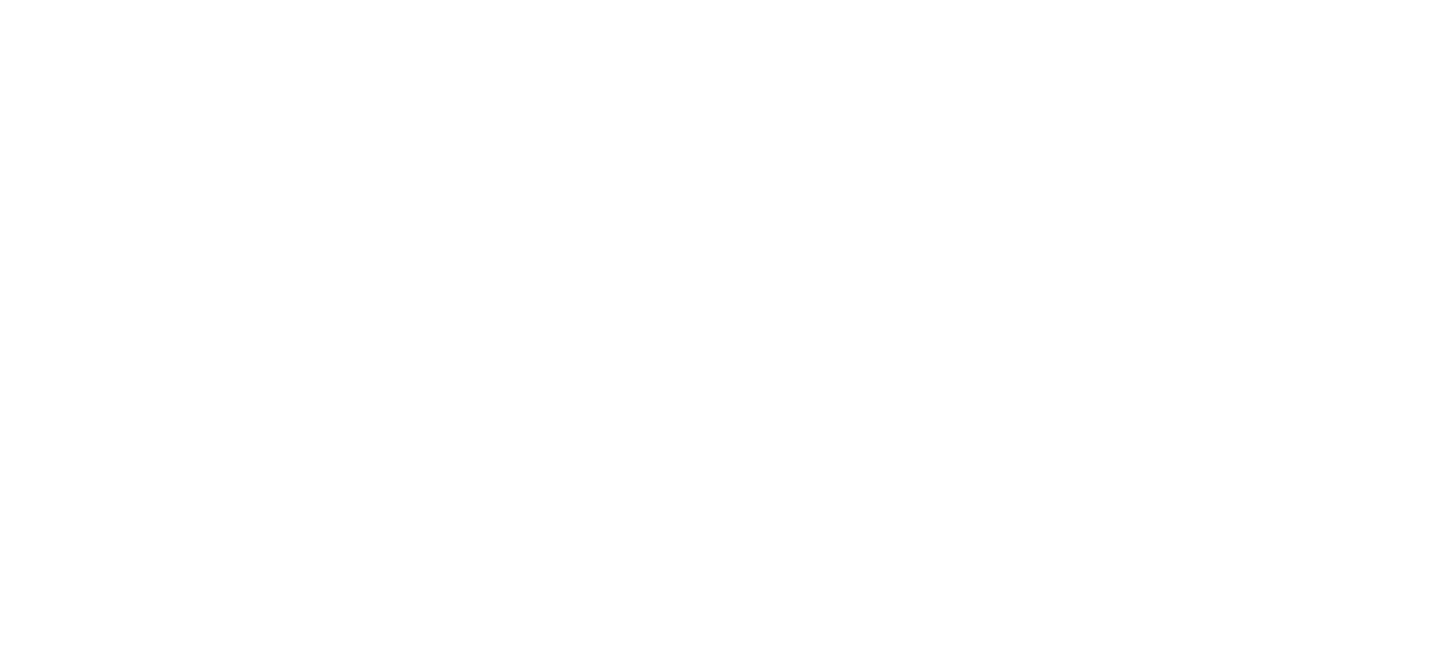 scroll, scrollTop: 0, scrollLeft: 0, axis: both 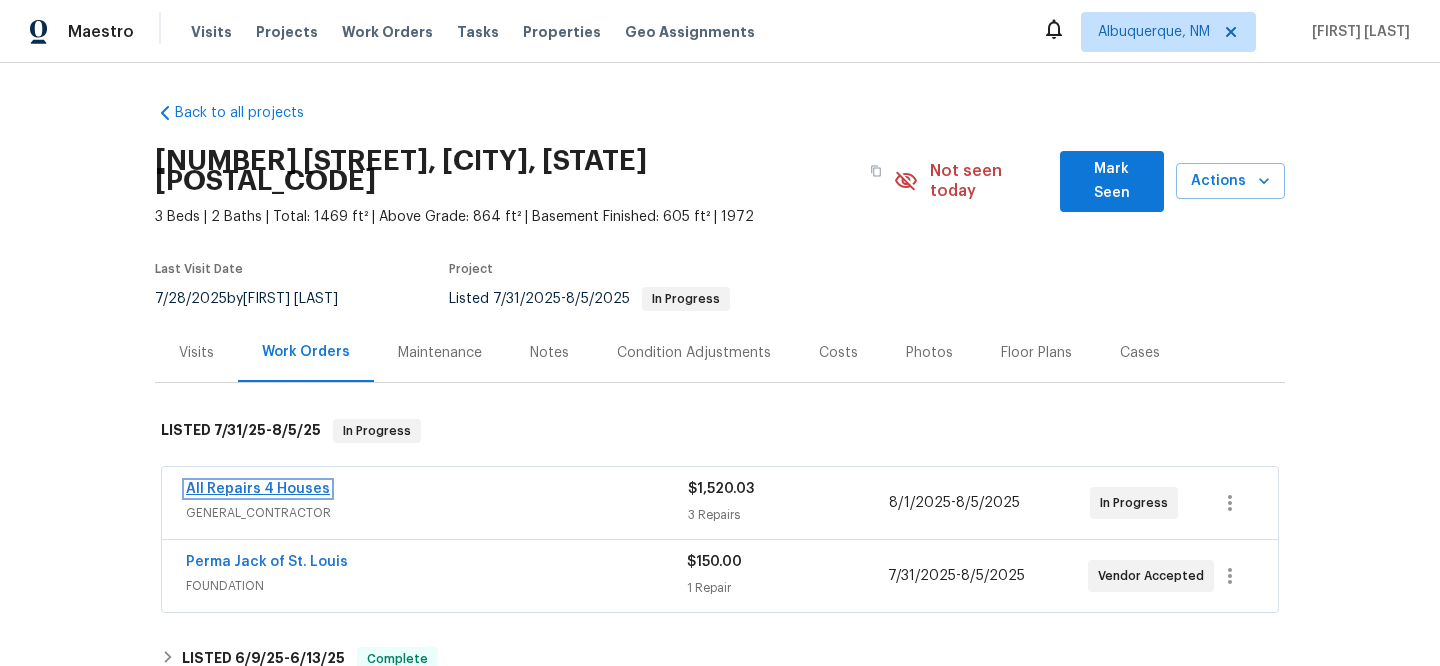 click on "All Repairs 4 Houses" at bounding box center [258, 489] 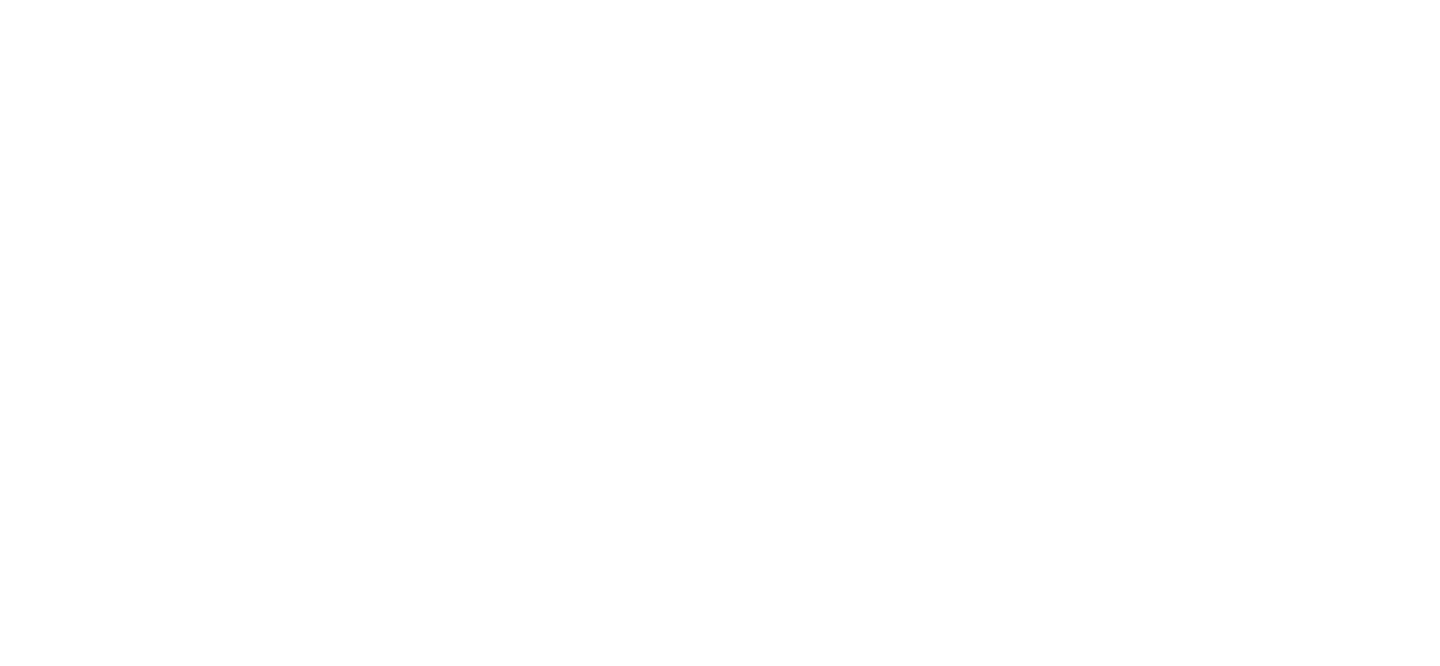 scroll, scrollTop: 0, scrollLeft: 0, axis: both 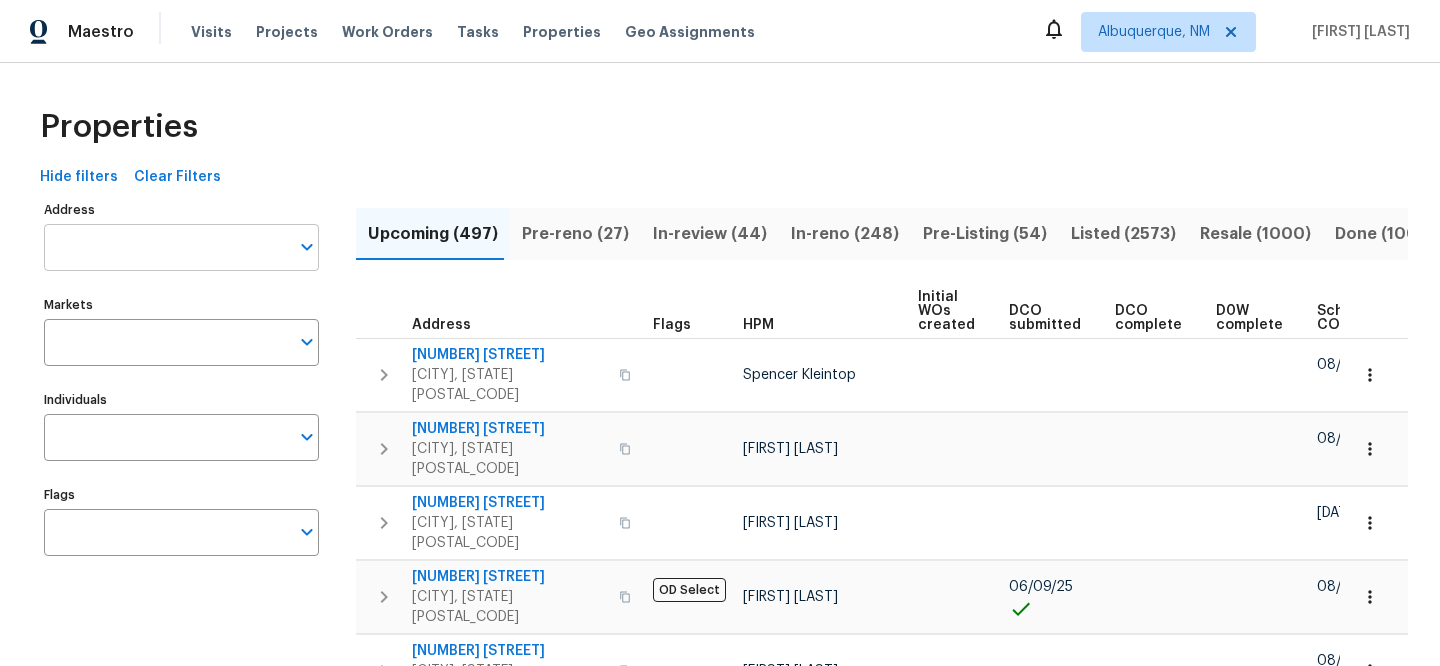 click on "Address" at bounding box center (166, 247) 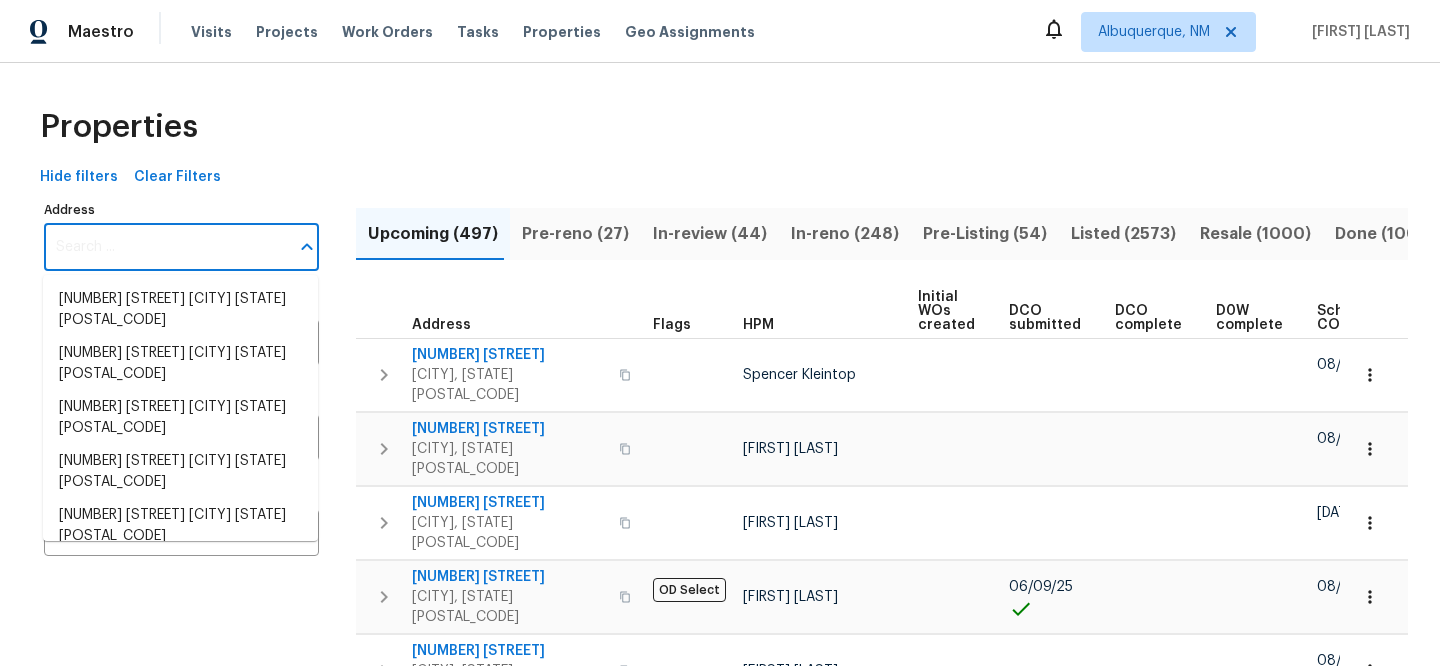 paste on "11100 Landseer Dr, Saint Louis, MO 63136" 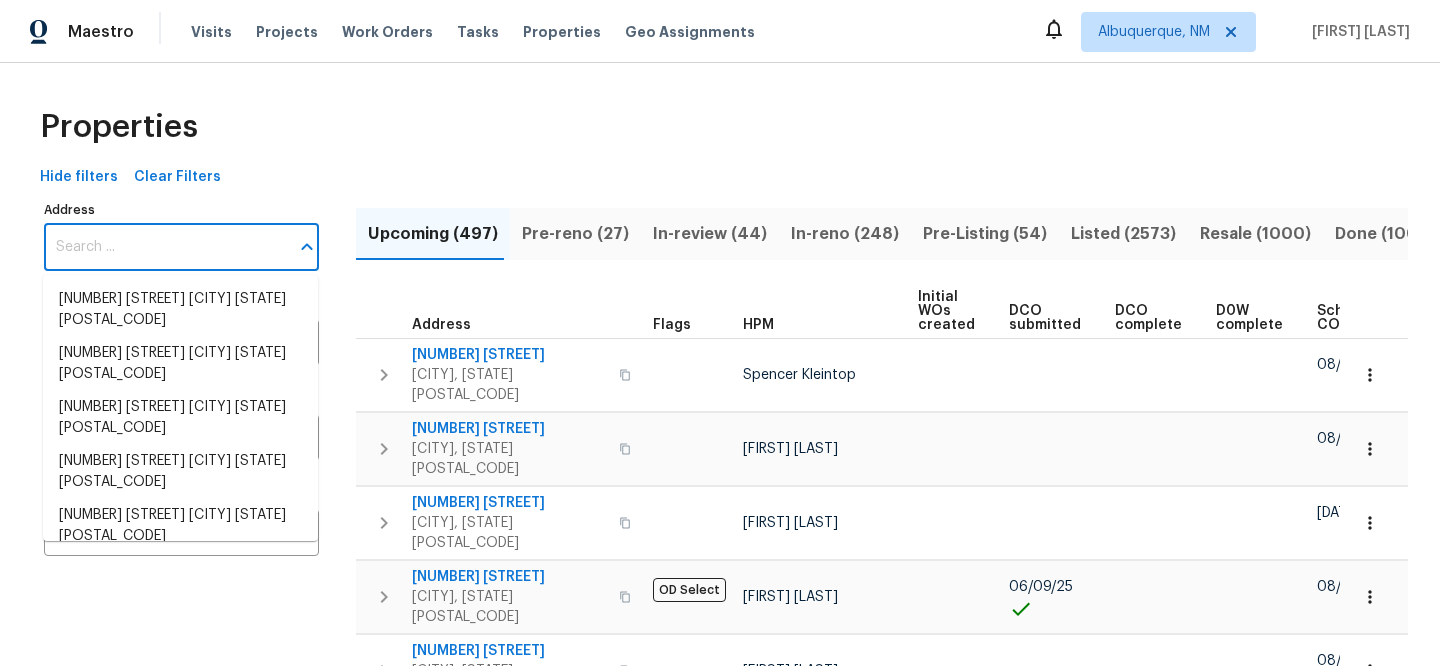 type on "11100 Landseer Dr, Saint Louis, MO 63136" 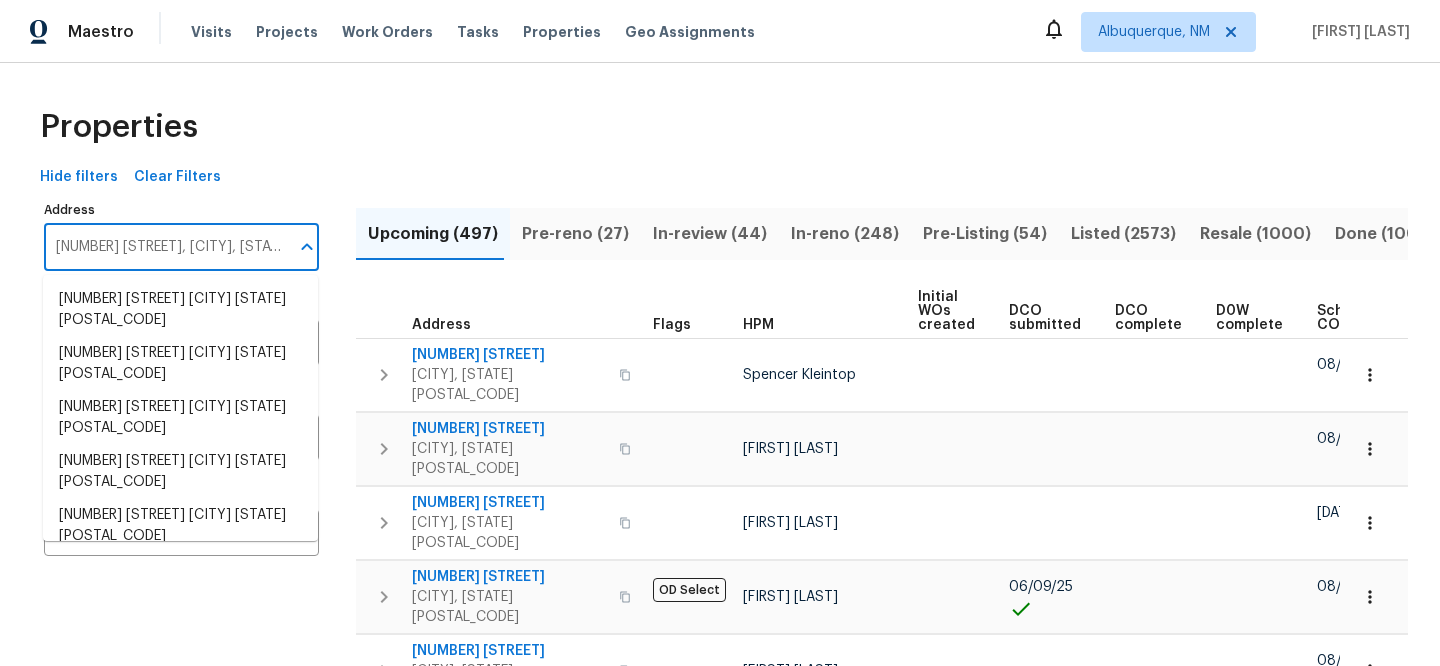 scroll, scrollTop: 0, scrollLeft: 38, axis: horizontal 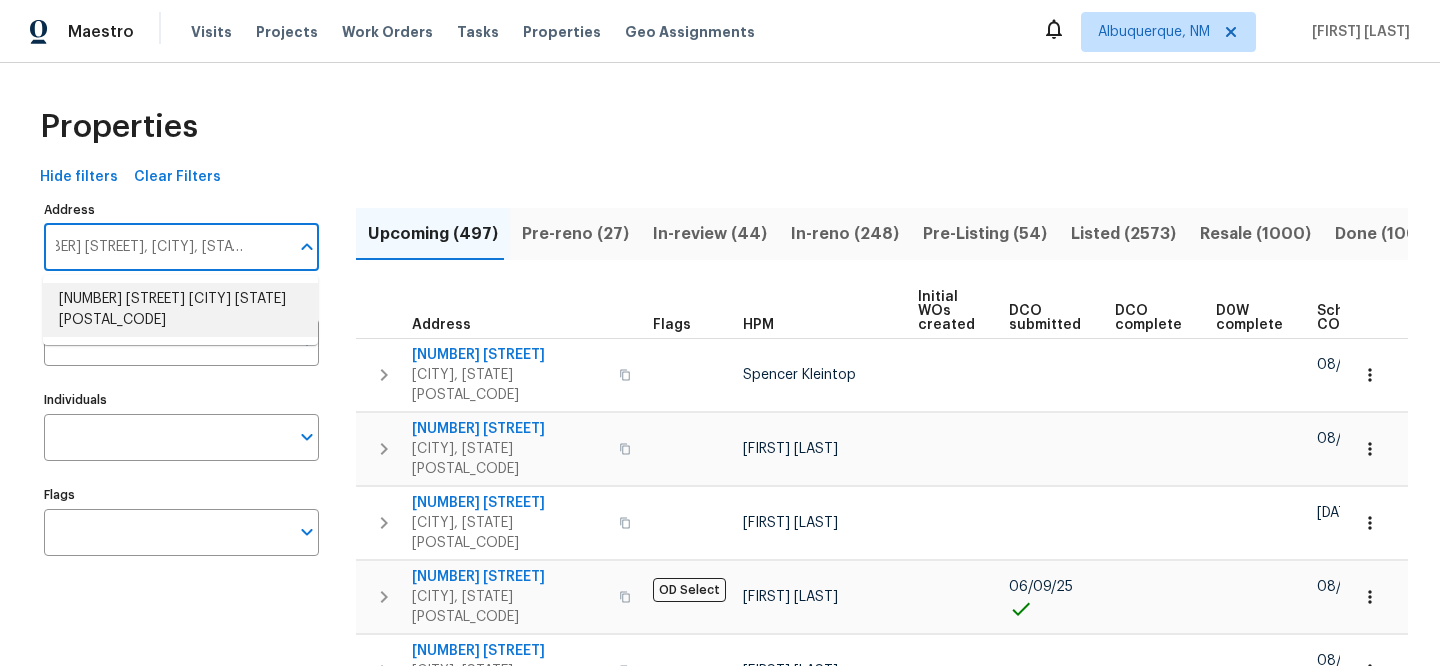 click on "11100 Landseer Dr Saint Louis MO 63136" at bounding box center [180, 310] 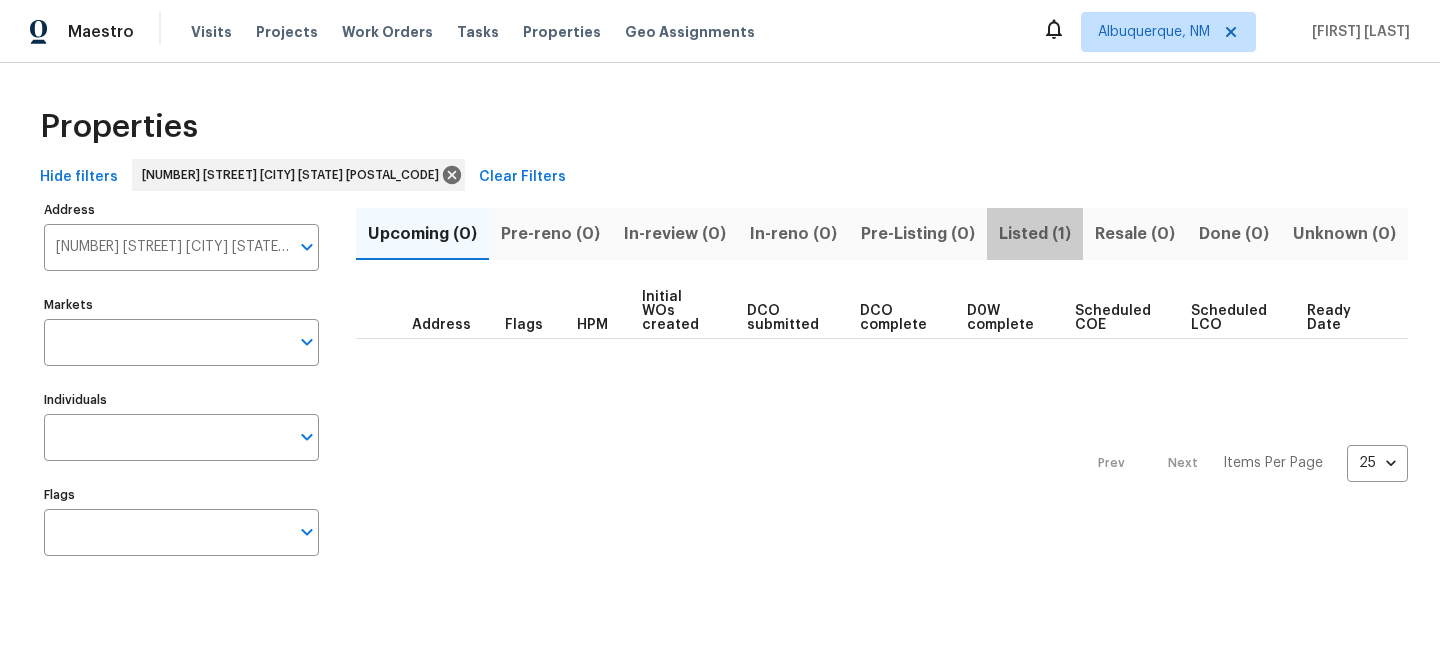 click on "Listed (1)" at bounding box center (1035, 234) 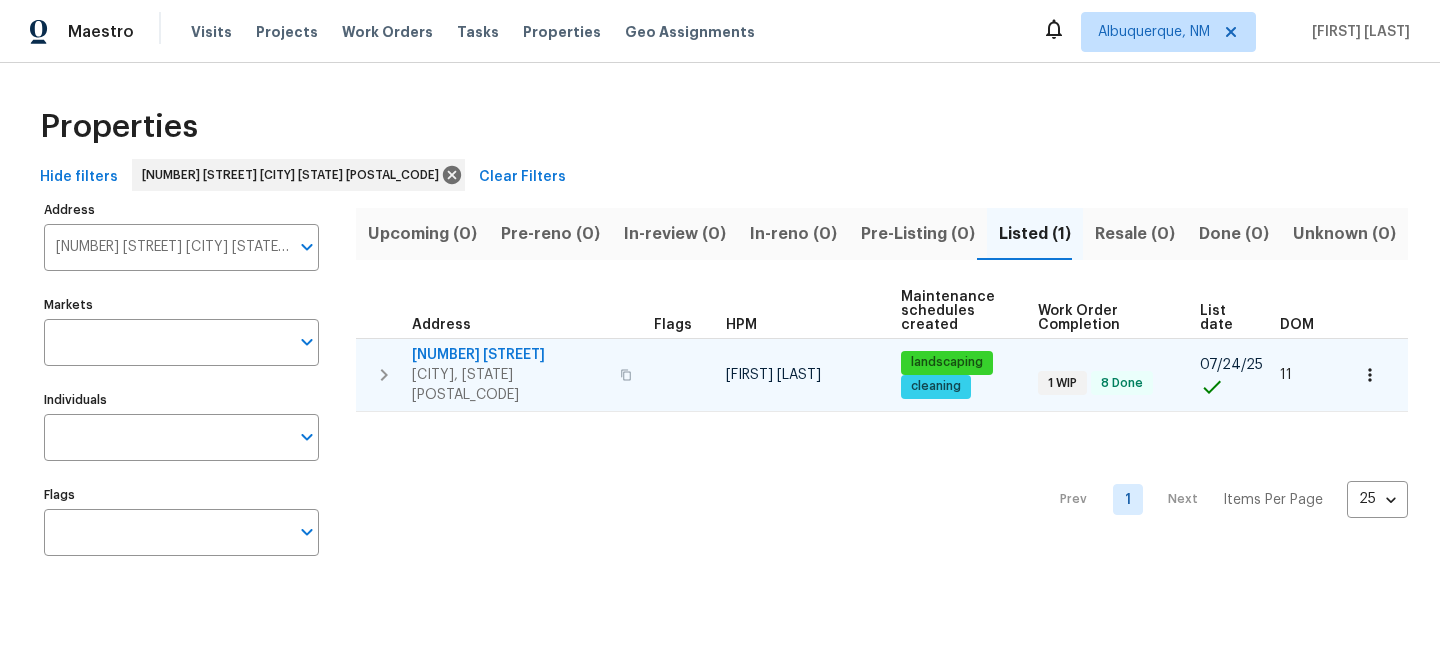 click on "11100 Landseer Dr" at bounding box center [510, 355] 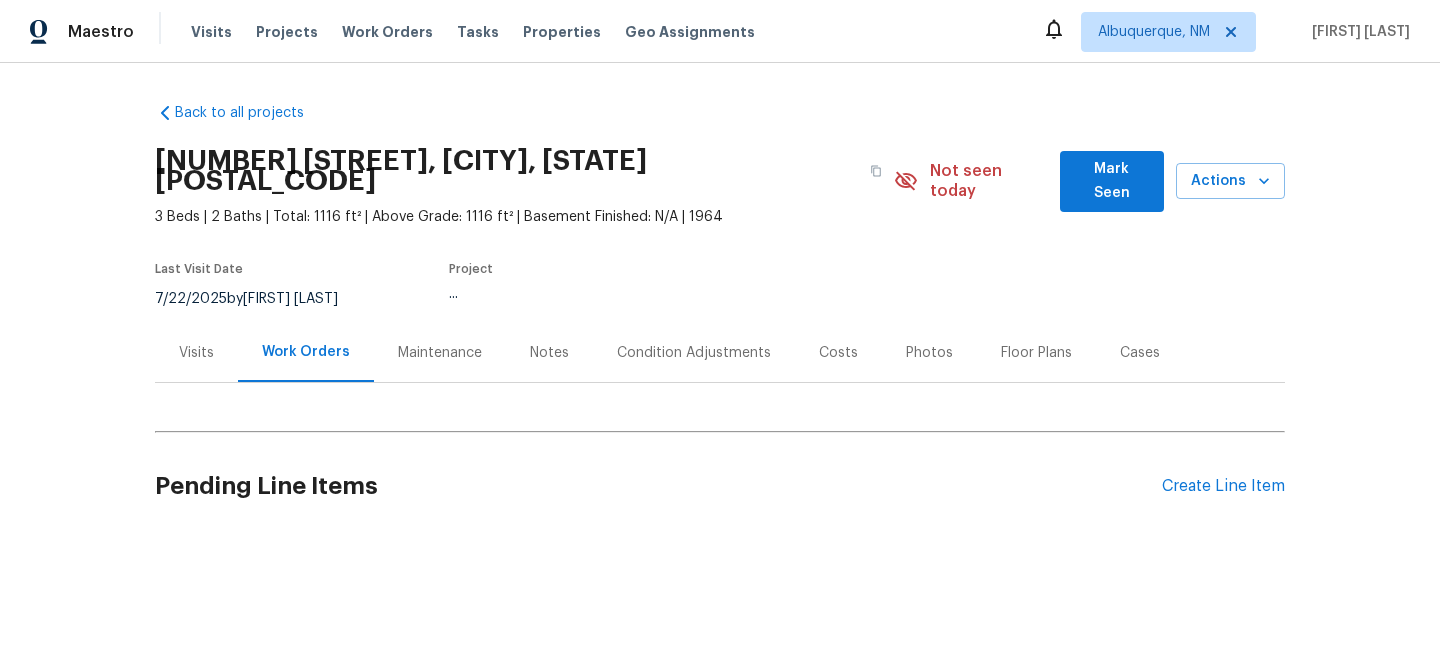 scroll, scrollTop: 0, scrollLeft: 0, axis: both 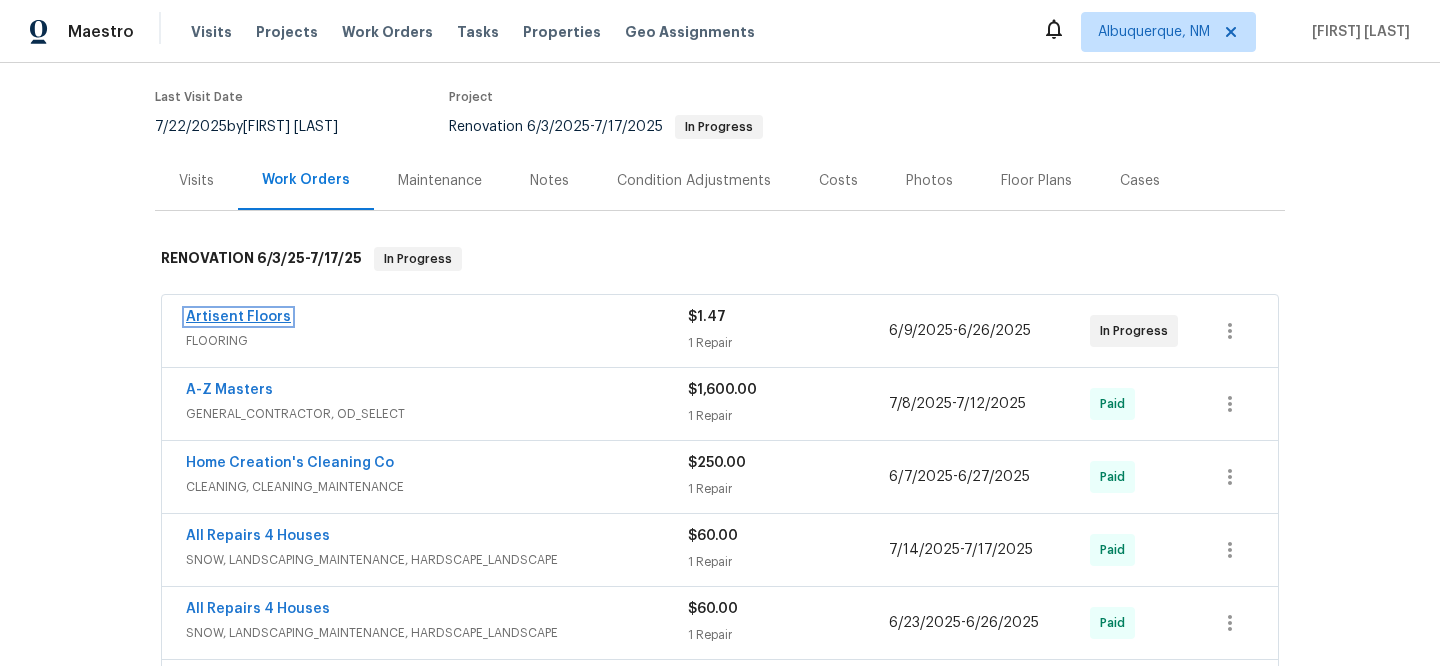 click on "Artisent Floors" at bounding box center (238, 317) 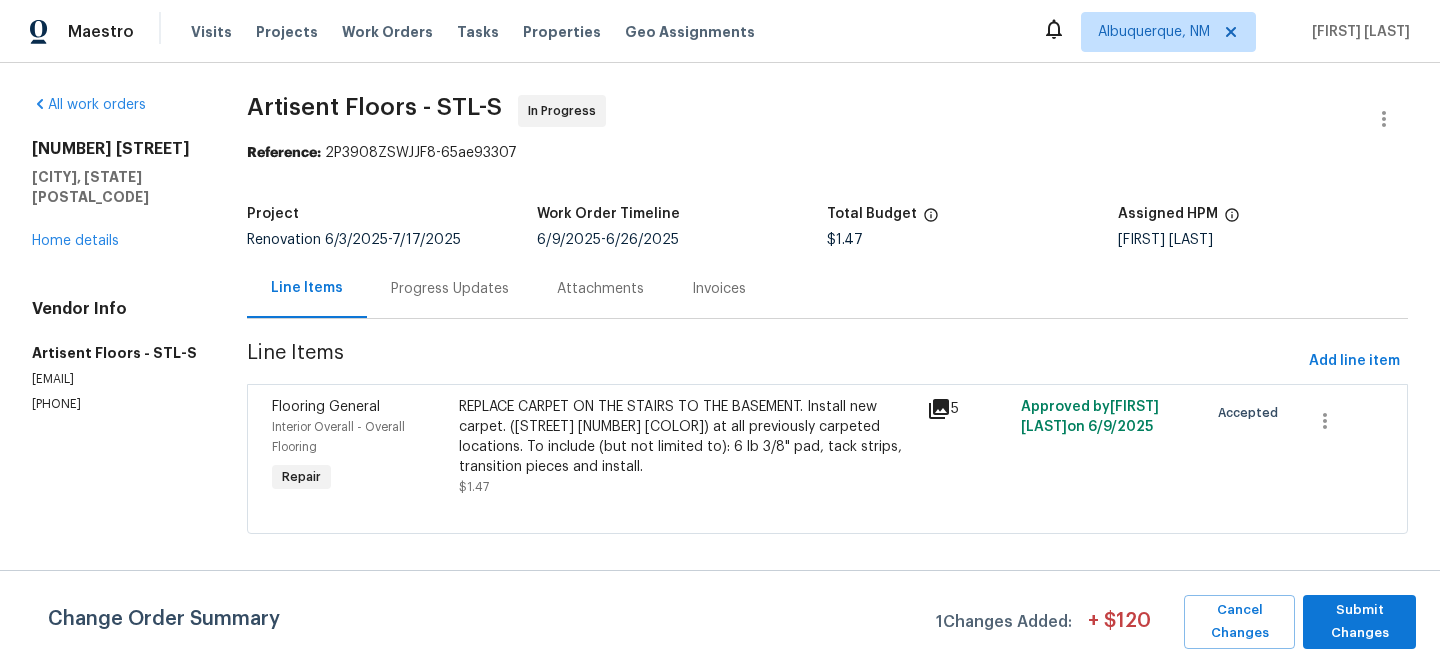 click 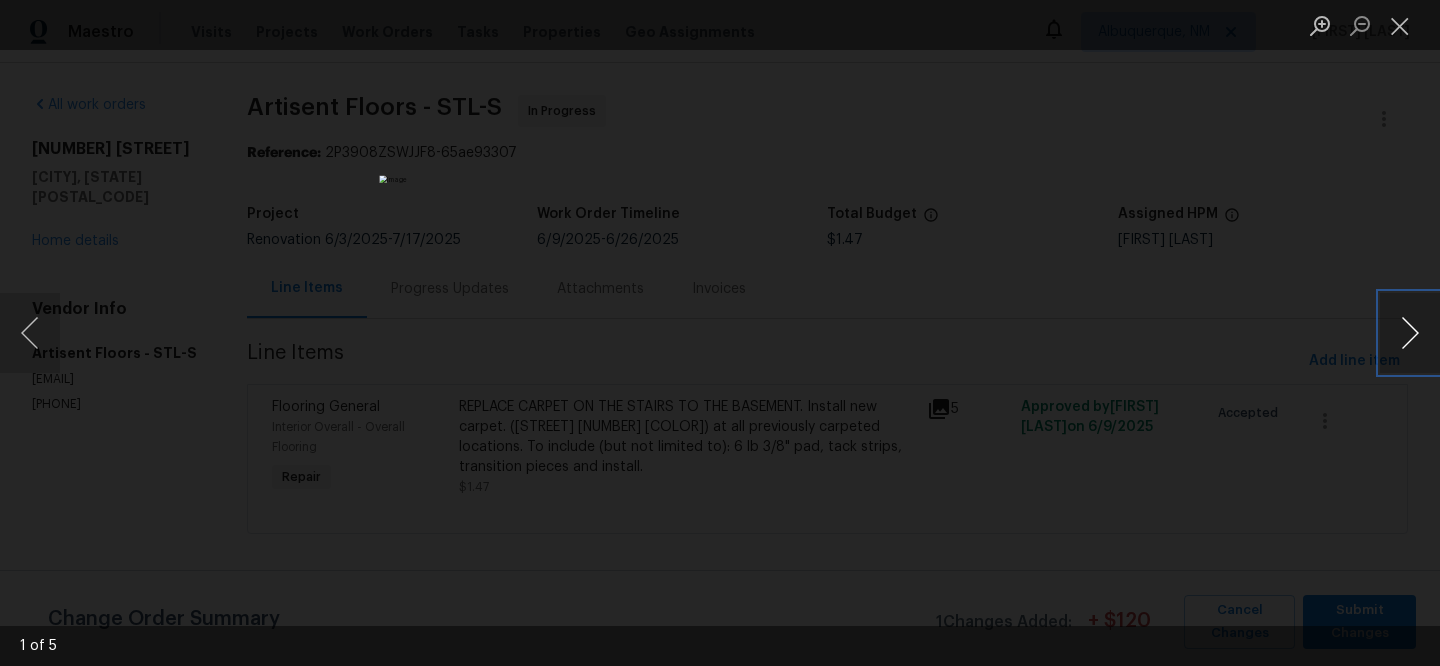 click at bounding box center (1410, 333) 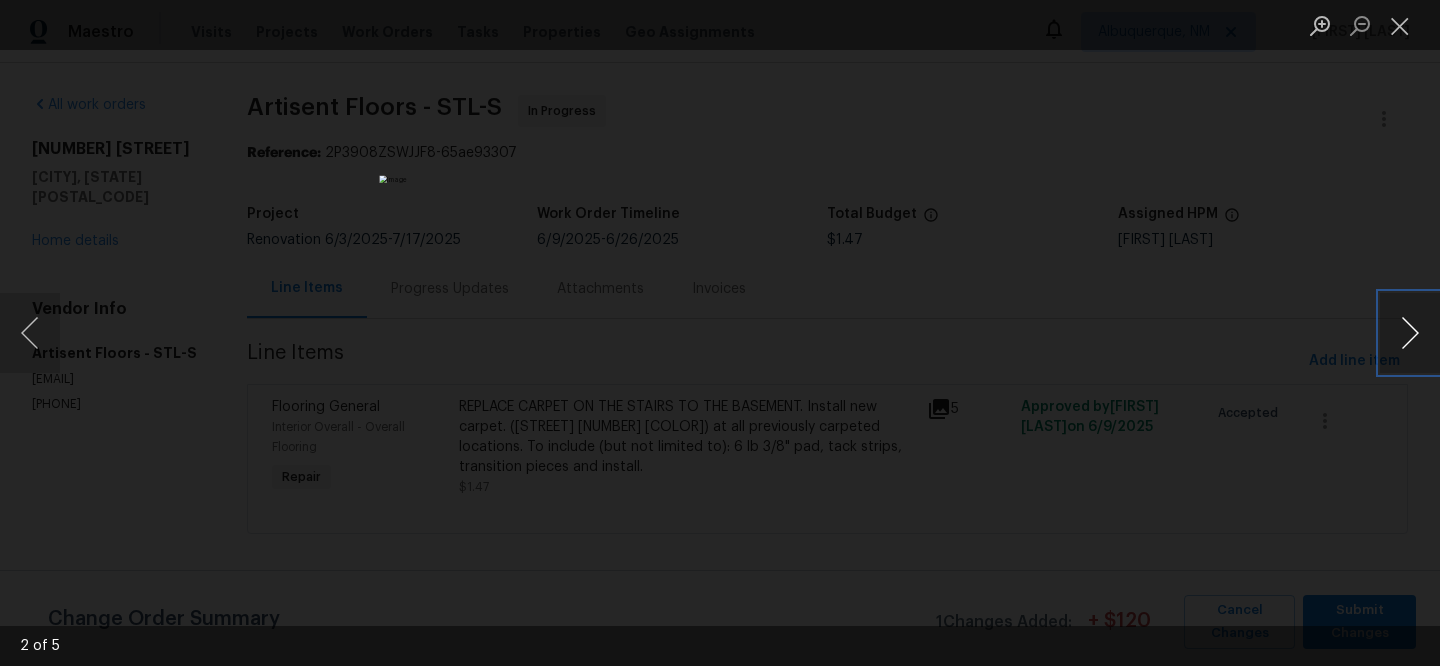click at bounding box center (1410, 333) 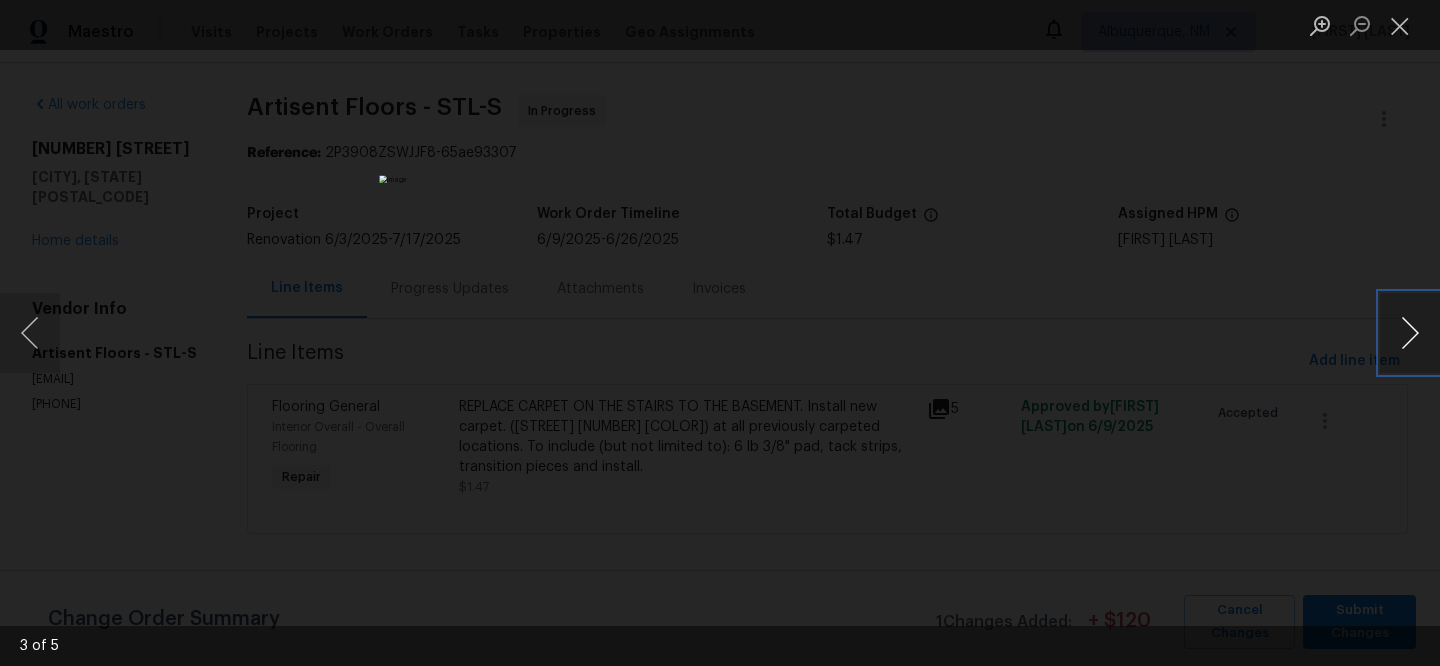 click at bounding box center (1410, 333) 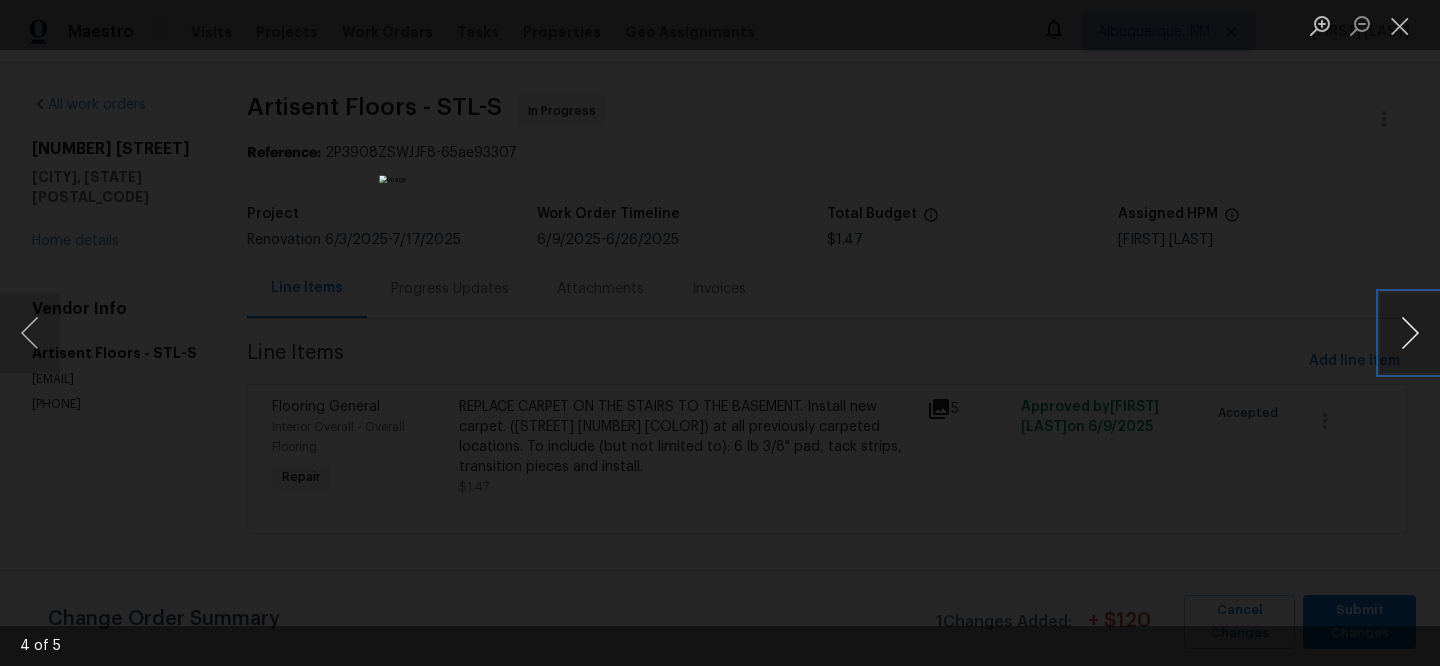 click at bounding box center (1410, 333) 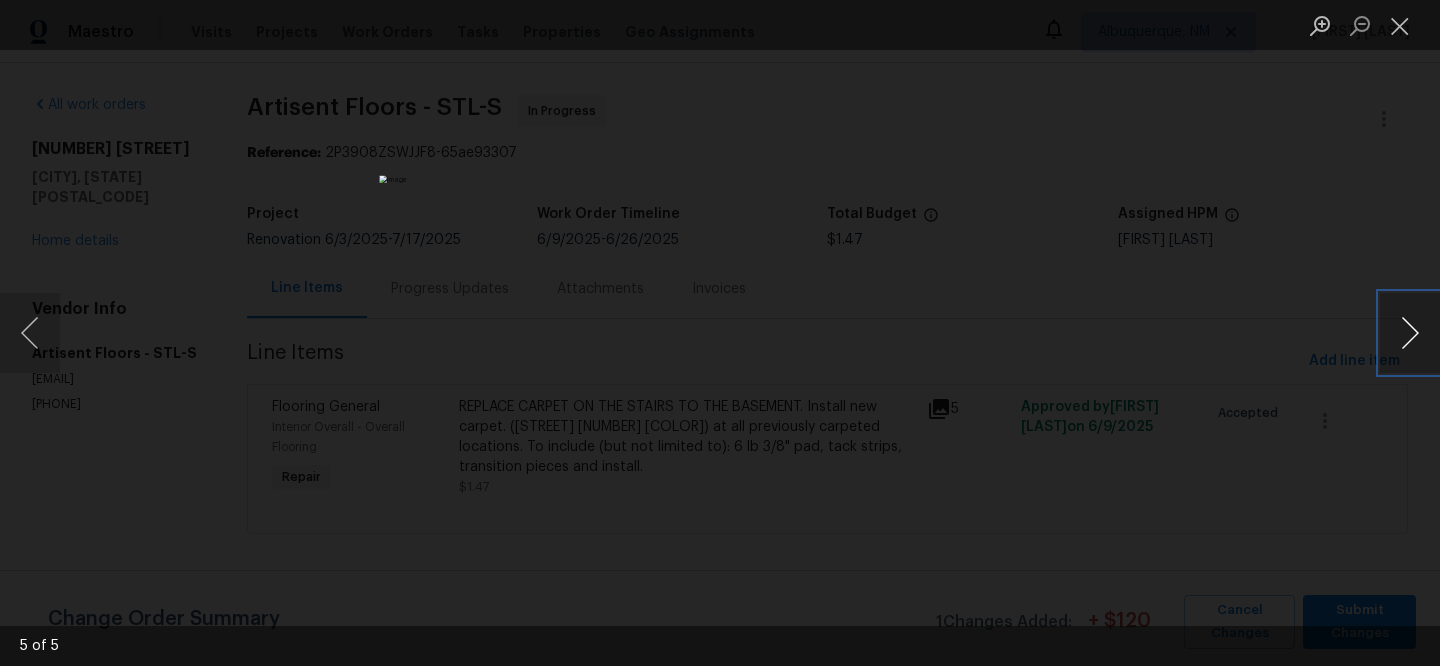click at bounding box center (1410, 333) 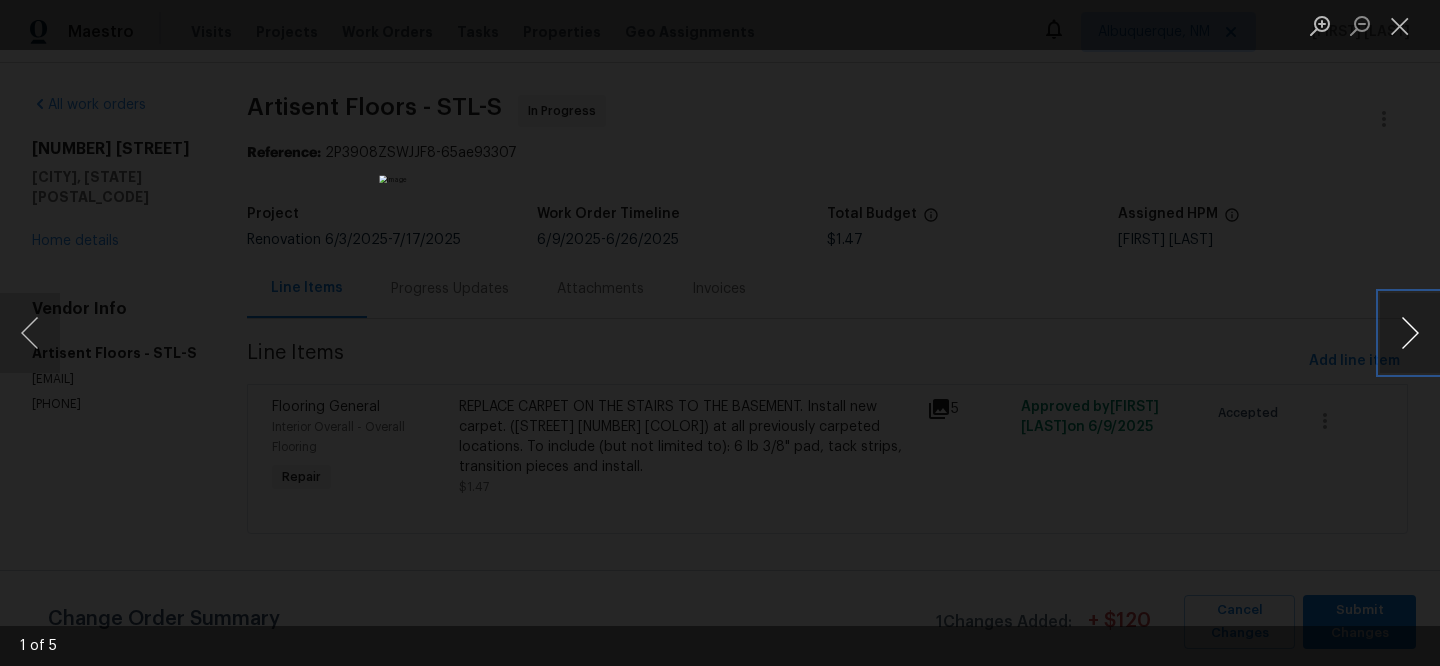 click at bounding box center [1410, 333] 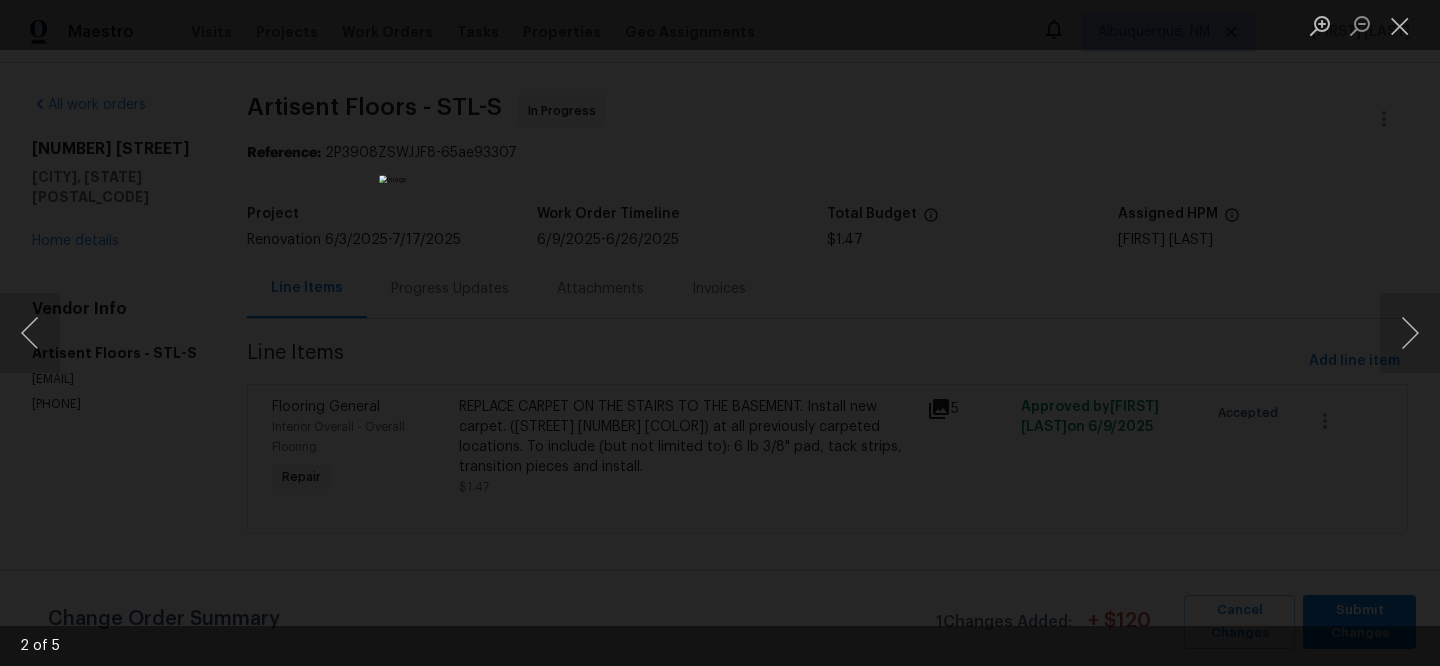 click at bounding box center [720, 333] 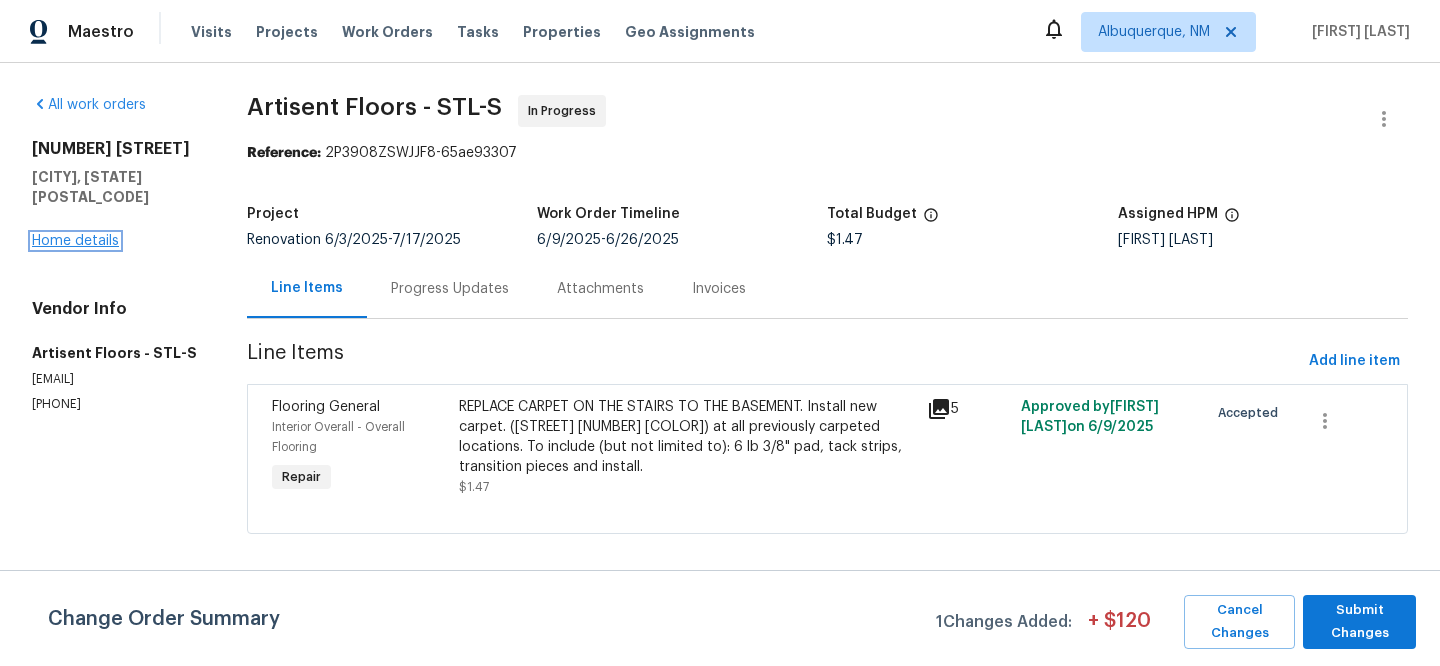 click on "Home details" at bounding box center (75, 241) 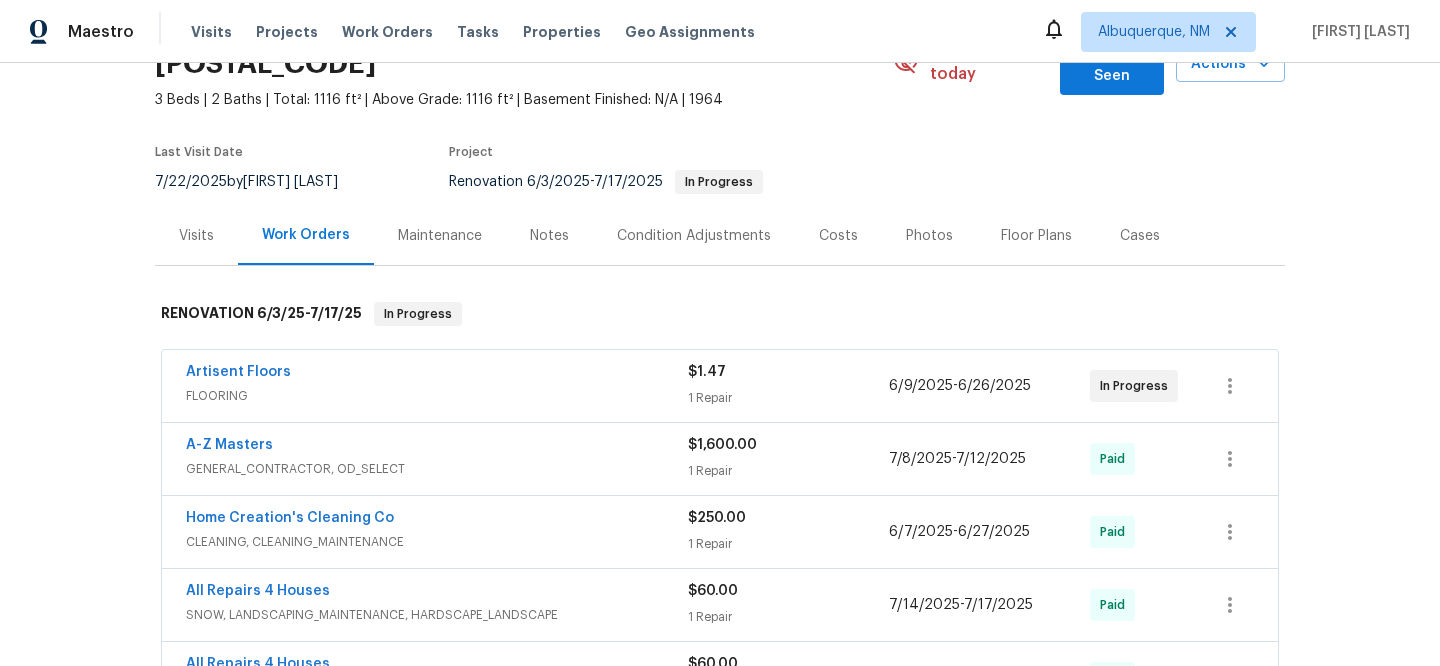 scroll, scrollTop: 122, scrollLeft: 0, axis: vertical 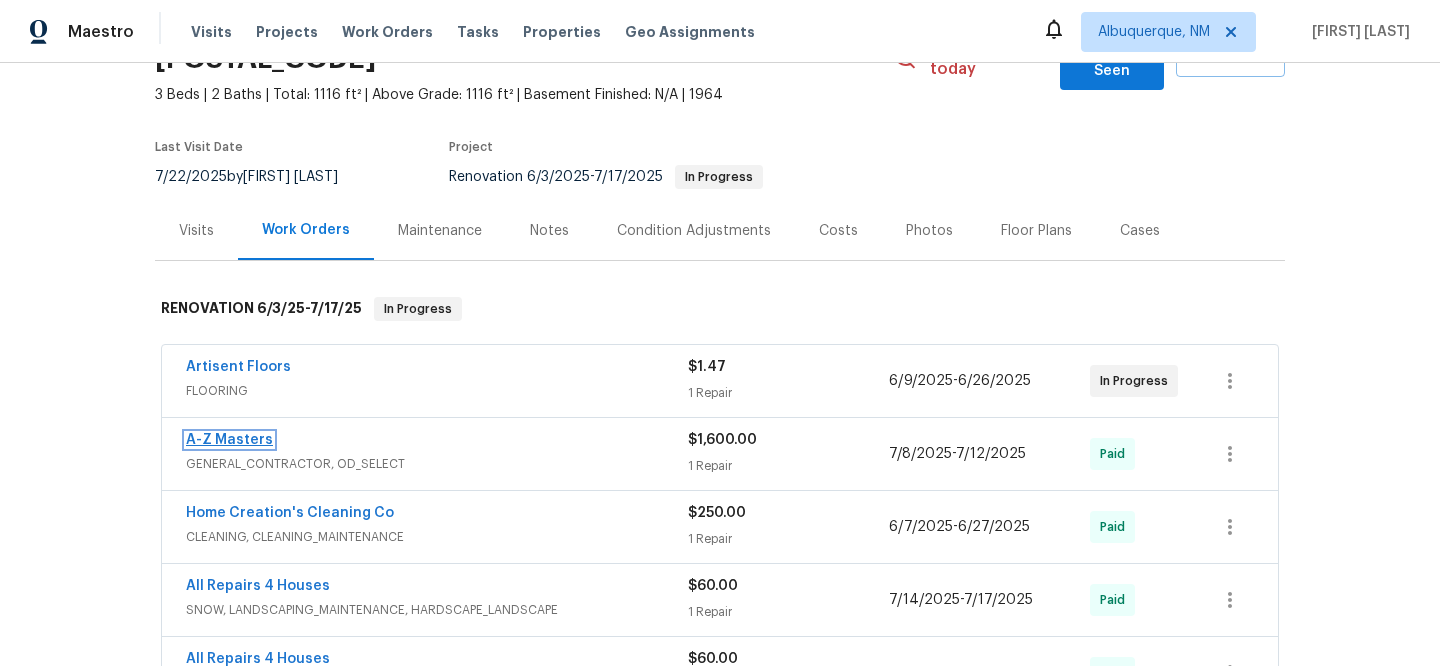 click on "A-Z Masters" at bounding box center [229, 440] 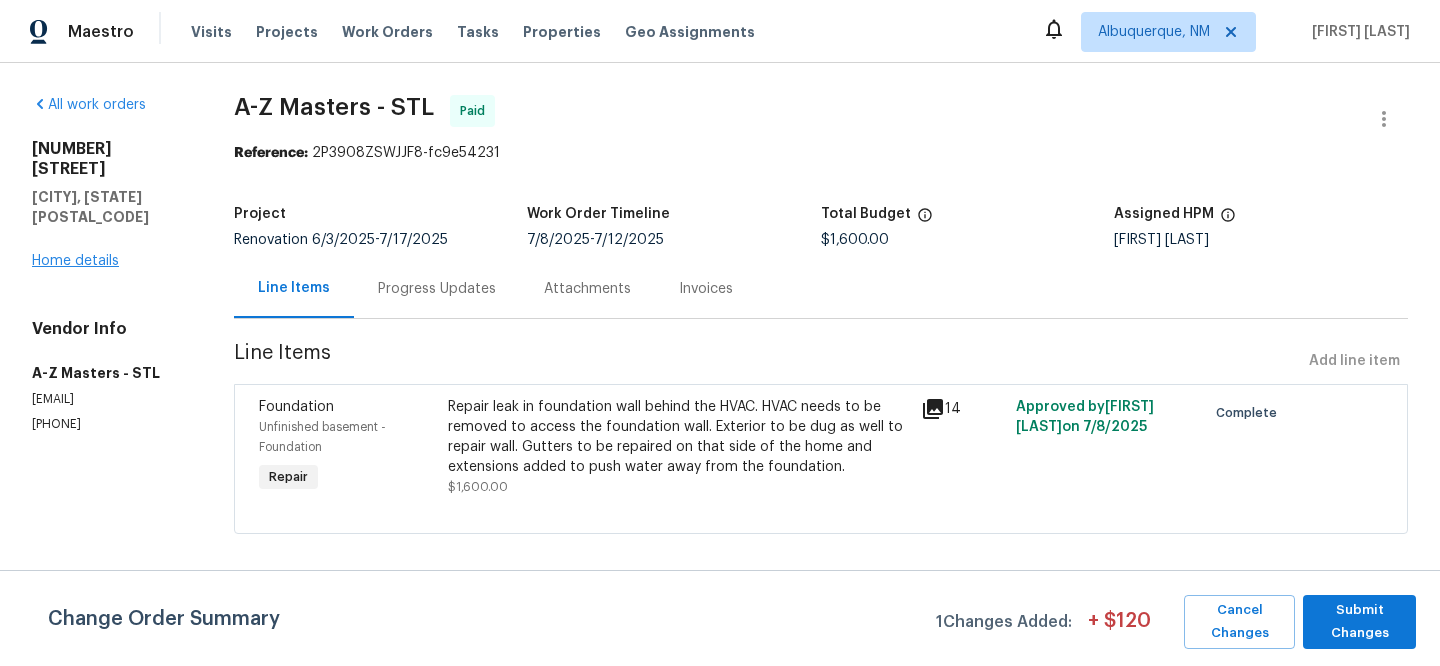 click on "11100 Landseer Dr Saint Louis, MO 63136 Home details" at bounding box center (109, 205) 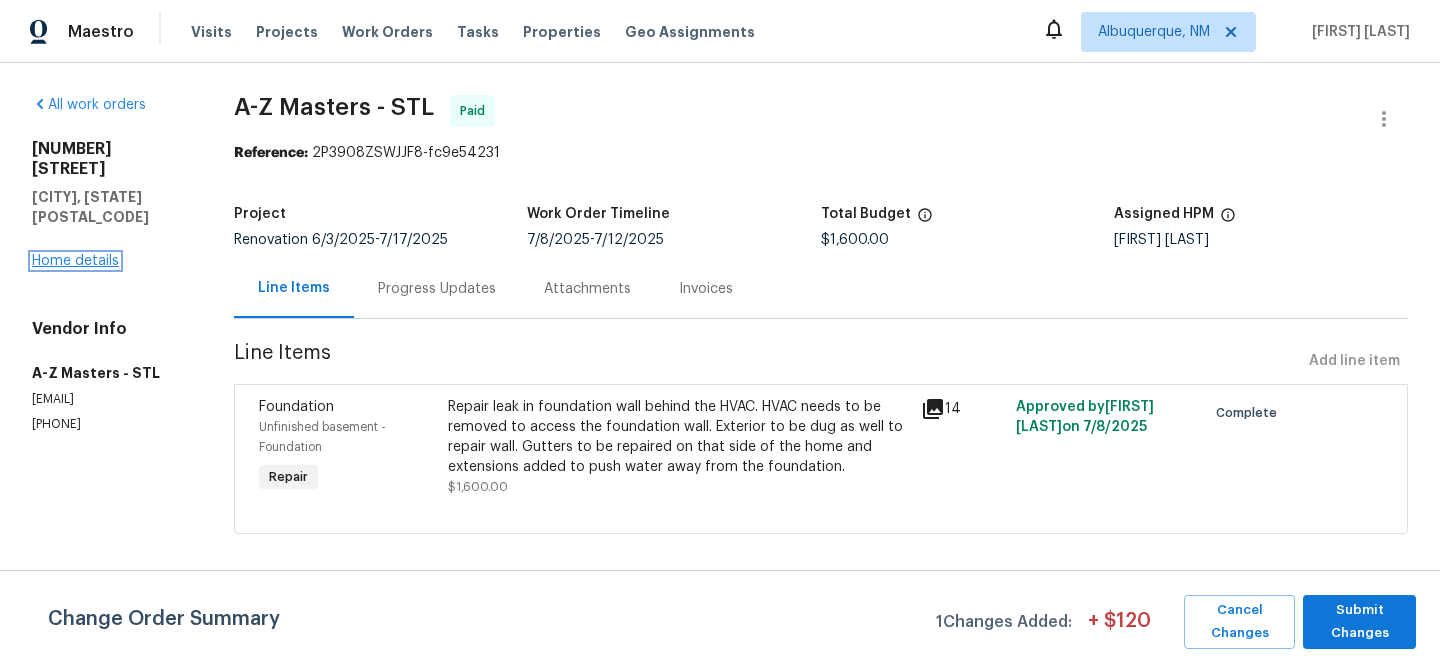 click on "Home details" at bounding box center [75, 261] 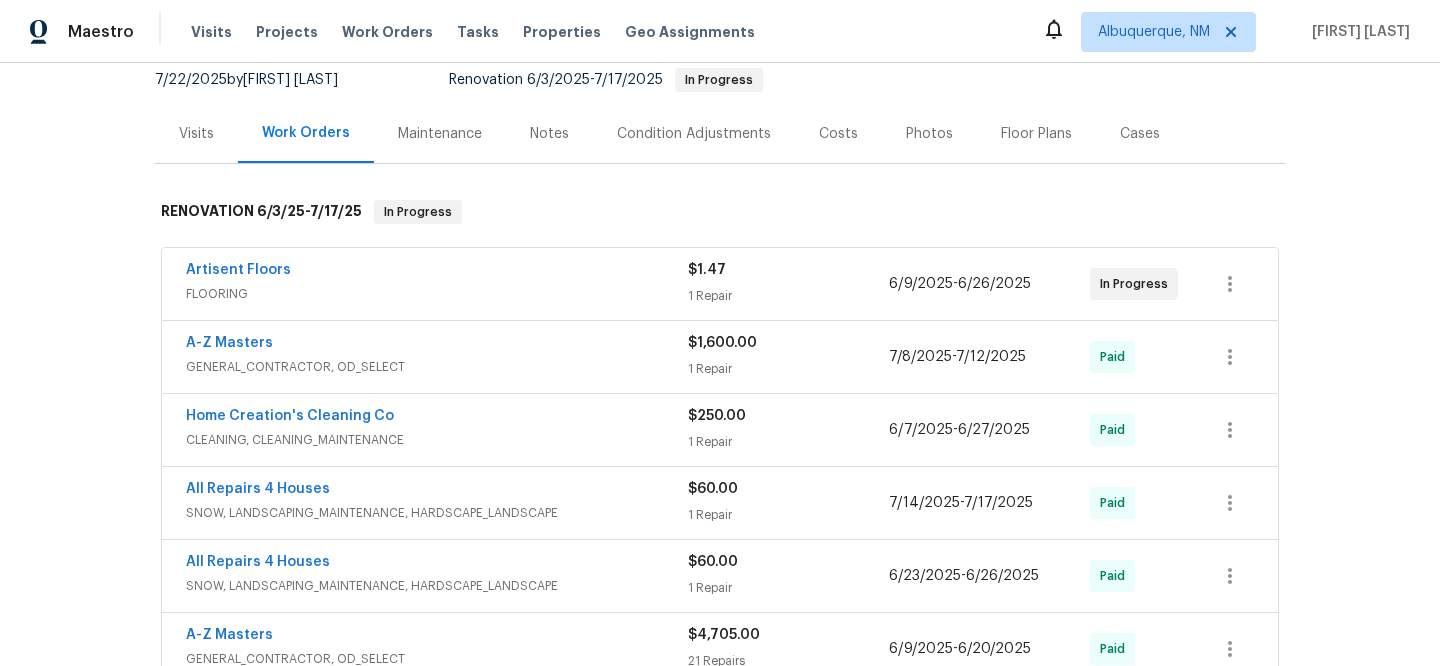 scroll, scrollTop: 220, scrollLeft: 0, axis: vertical 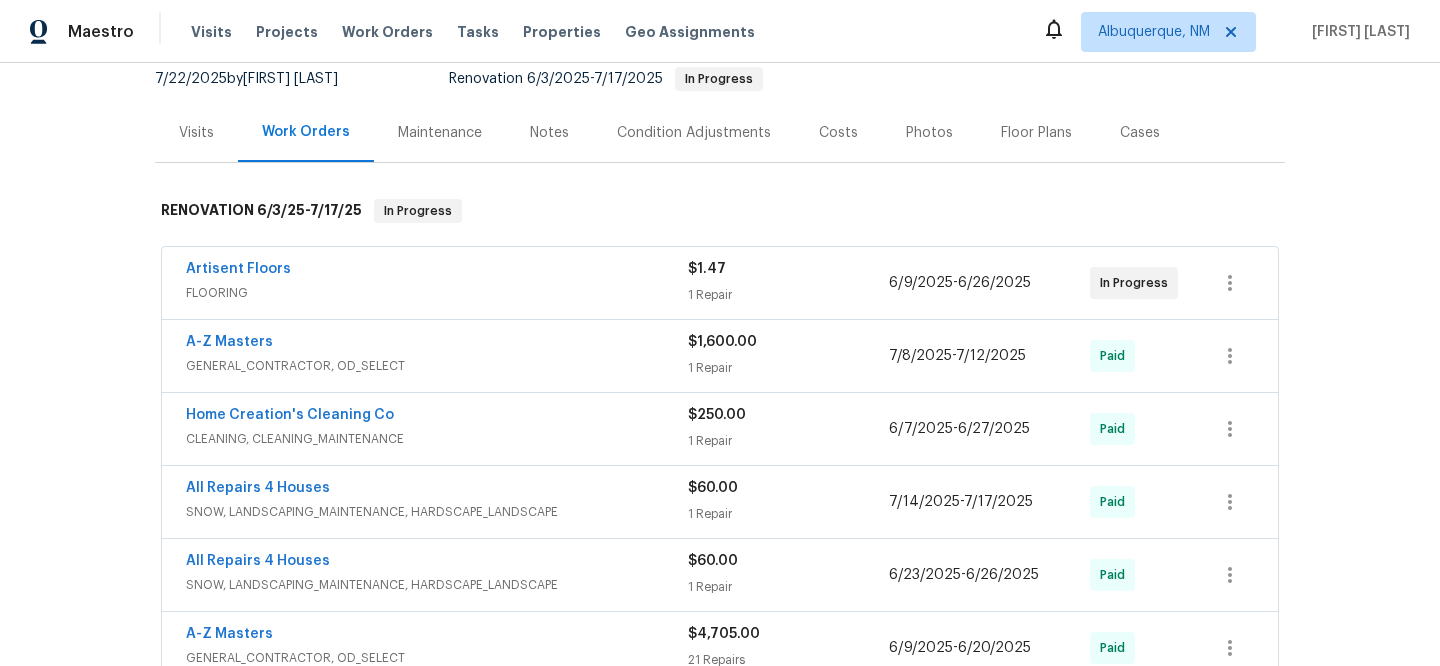 click on "Home Creation's Cleaning Co" at bounding box center [437, 417] 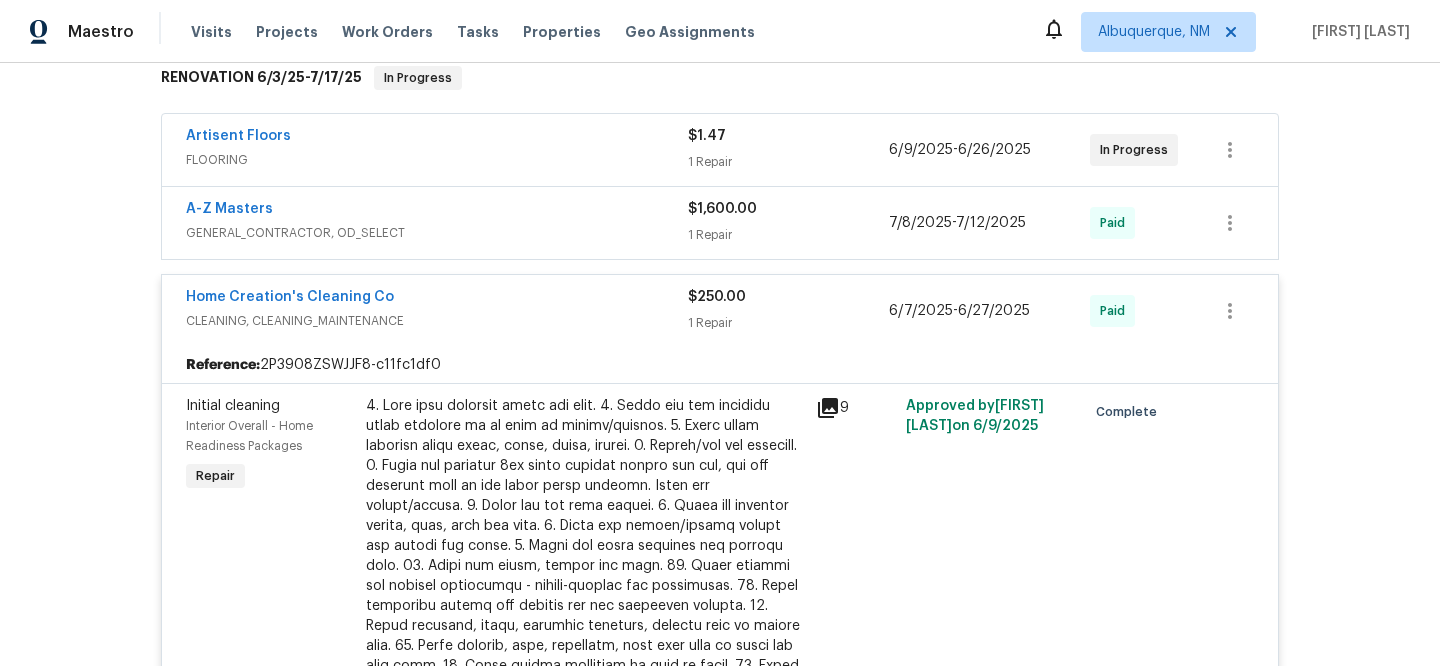 scroll, scrollTop: 326, scrollLeft: 0, axis: vertical 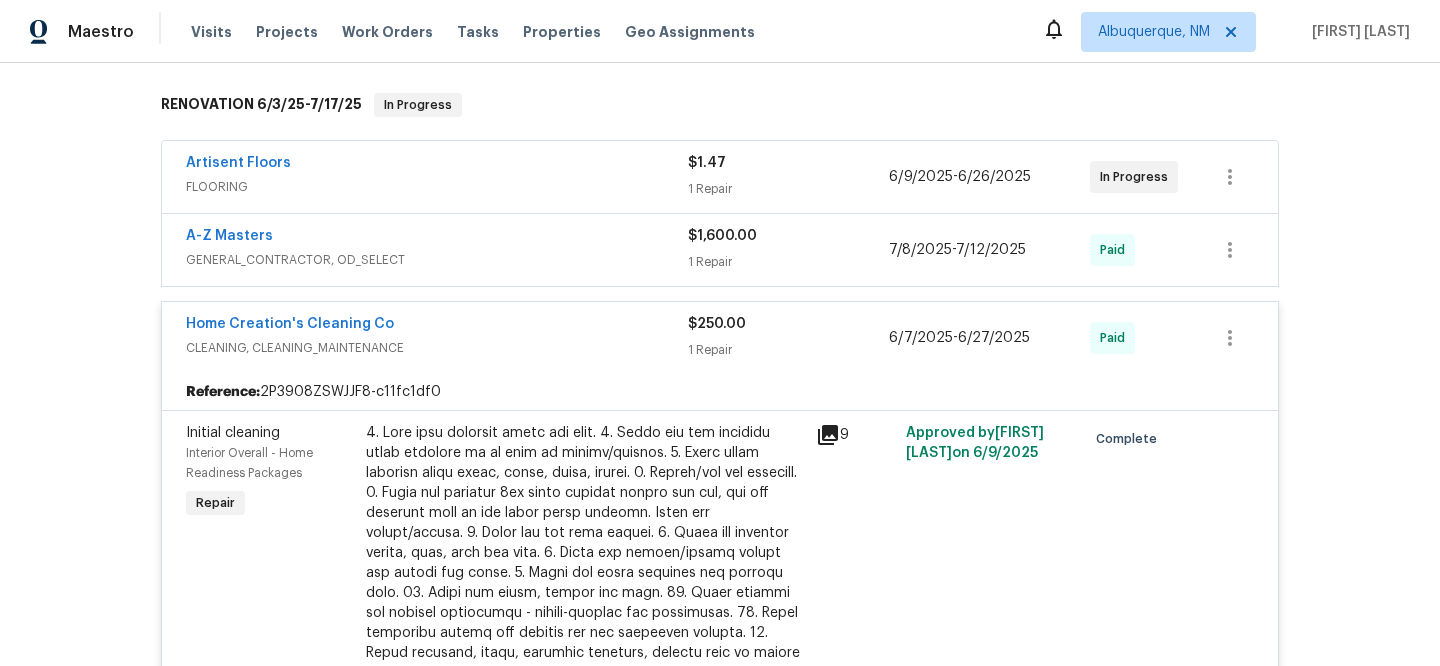 click on "9" at bounding box center (855, 653) 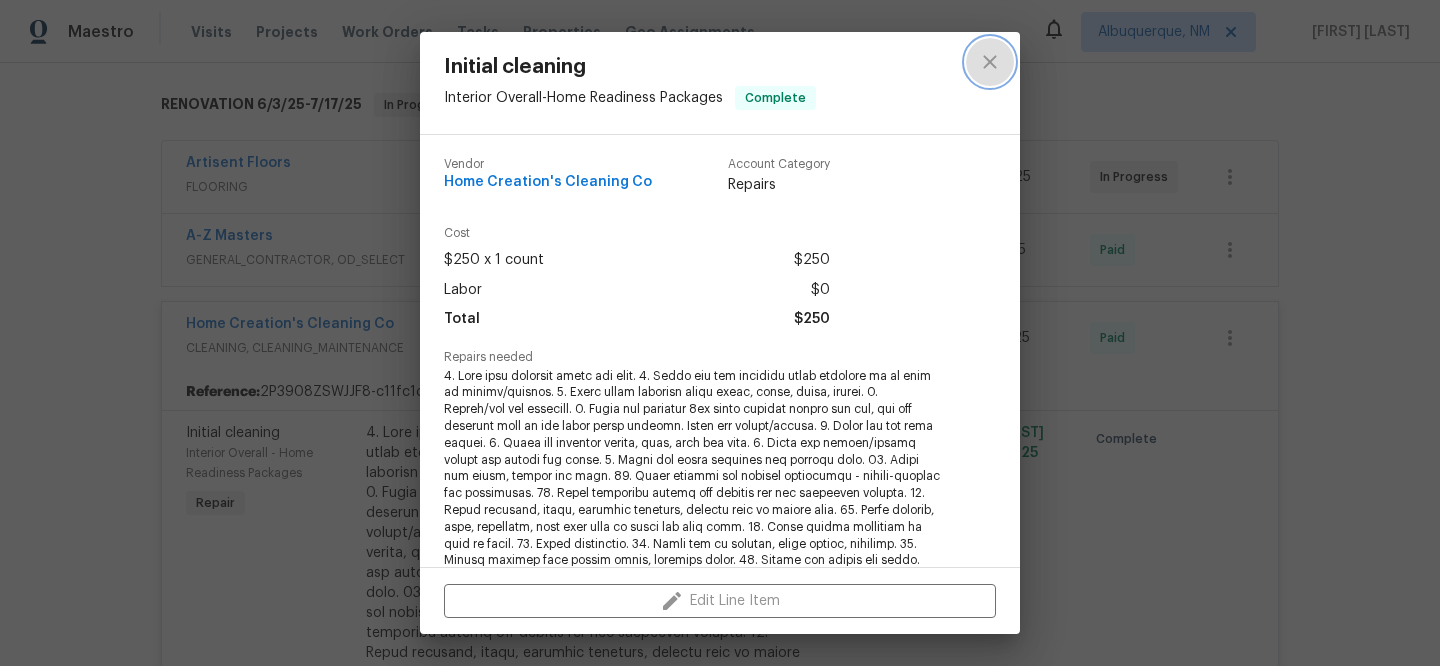 click 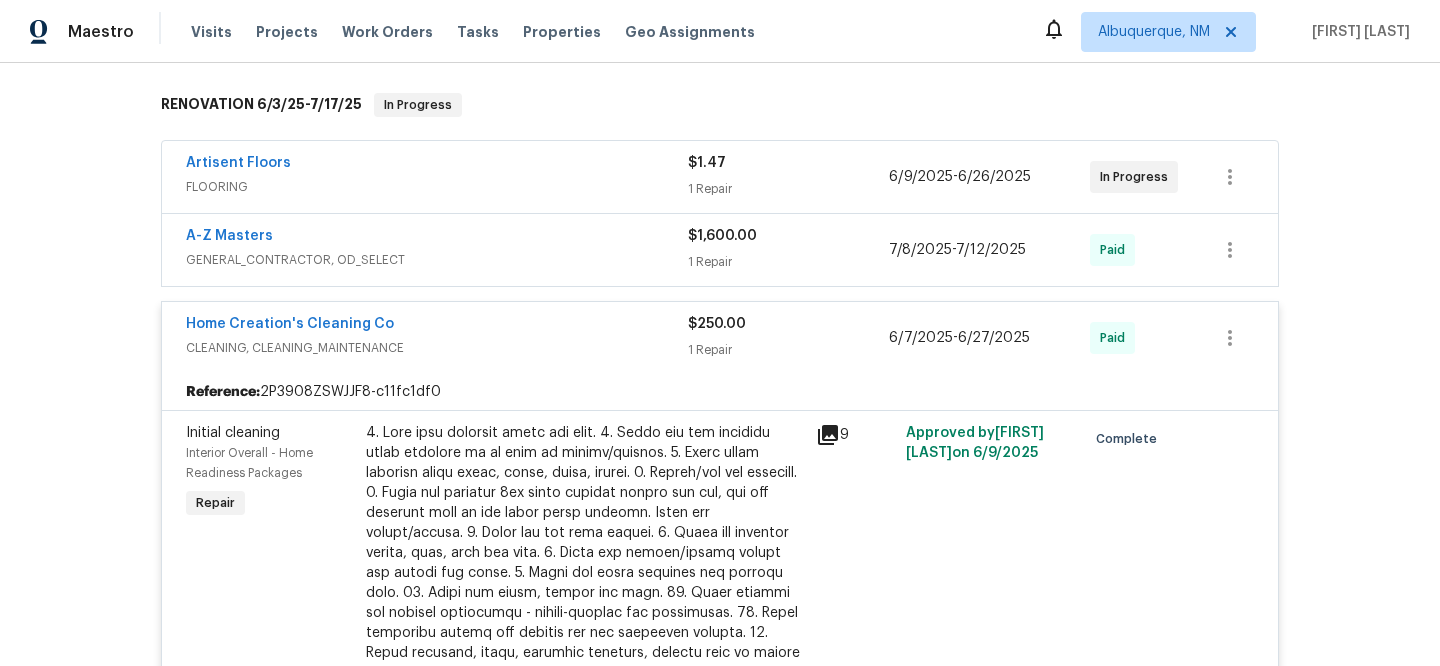click on "Home Creation's Cleaning Co CLEANING, CLEANING_MAINTENANCE $250.00 1 Repair 6/7/2025  -  6/27/2025 Paid" at bounding box center [720, 338] 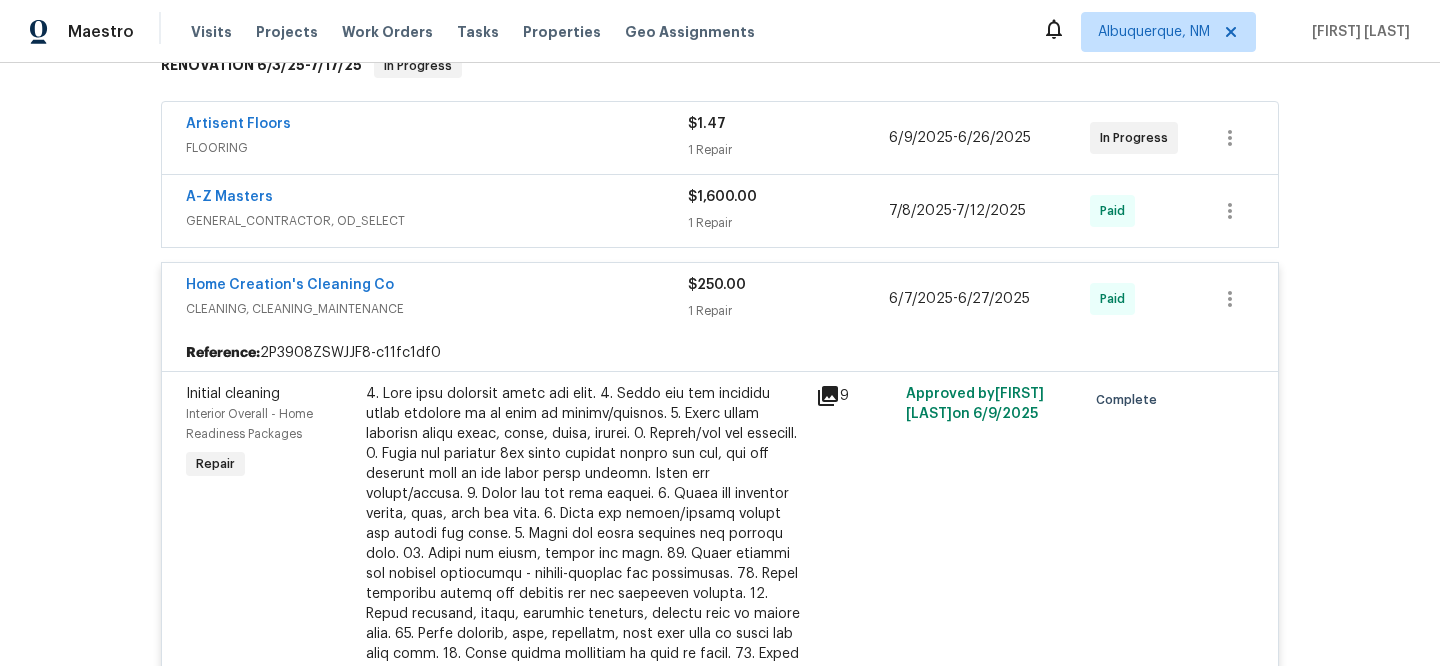 scroll, scrollTop: 781, scrollLeft: 0, axis: vertical 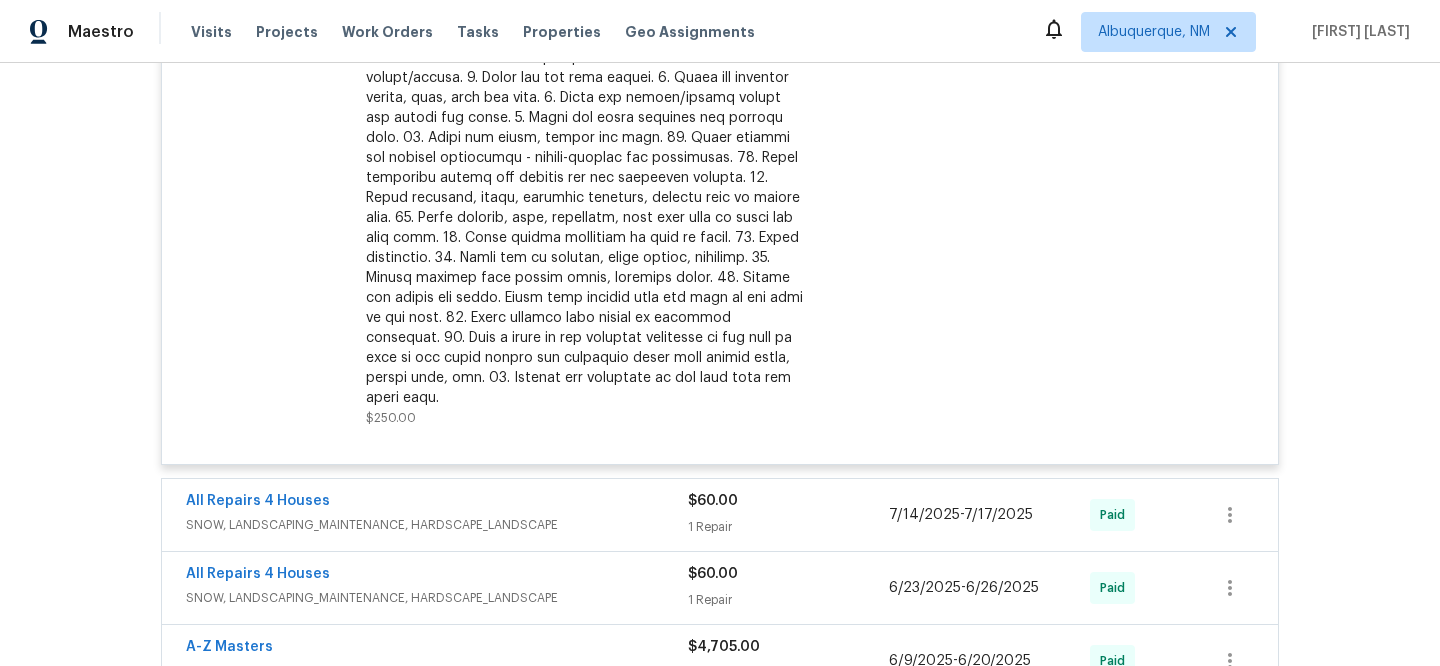 click on "All Repairs 4 Houses" at bounding box center [437, 503] 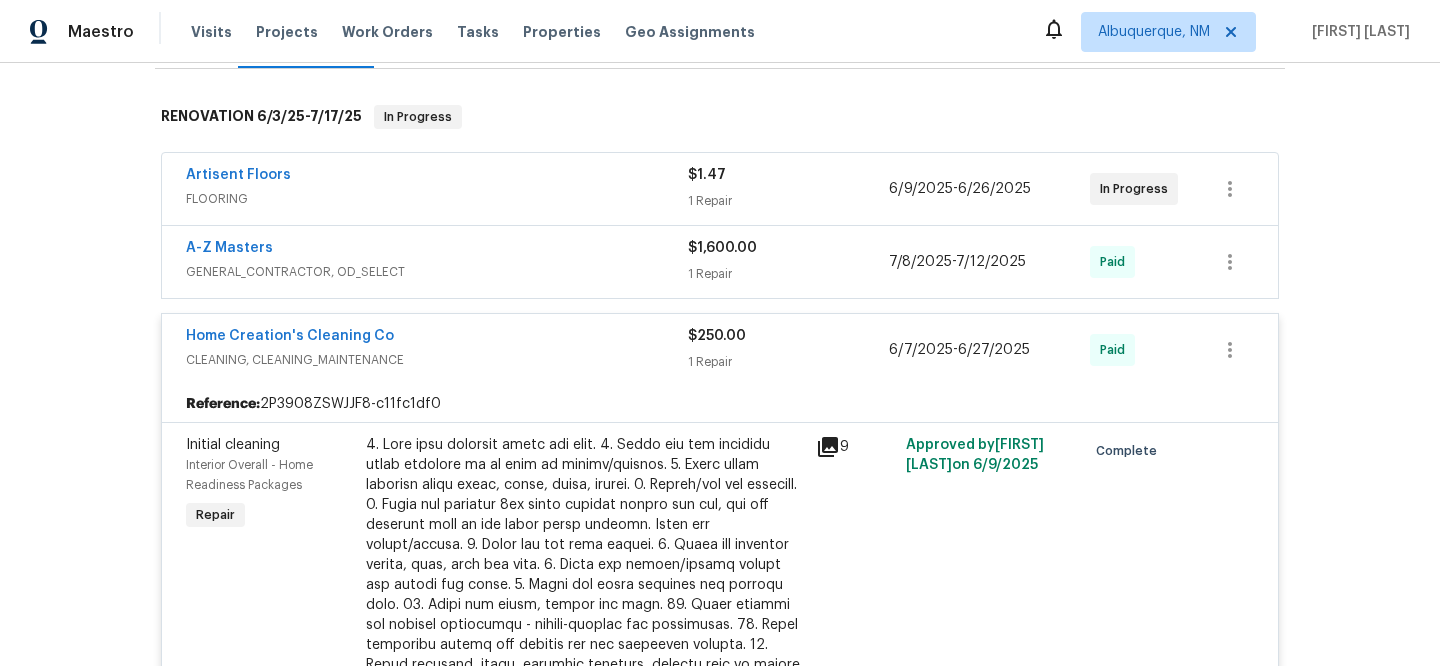 scroll, scrollTop: 313, scrollLeft: 0, axis: vertical 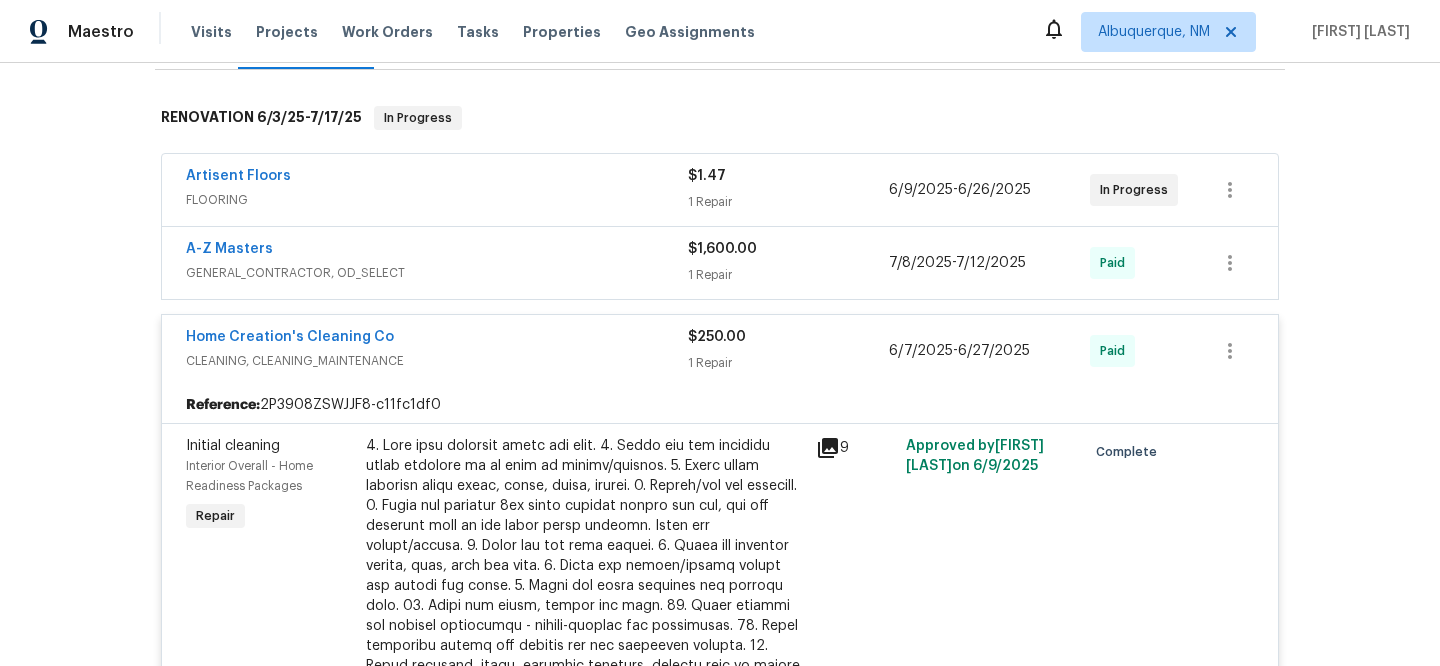 click on "GENERAL_CONTRACTOR, OD_SELECT" at bounding box center [437, 273] 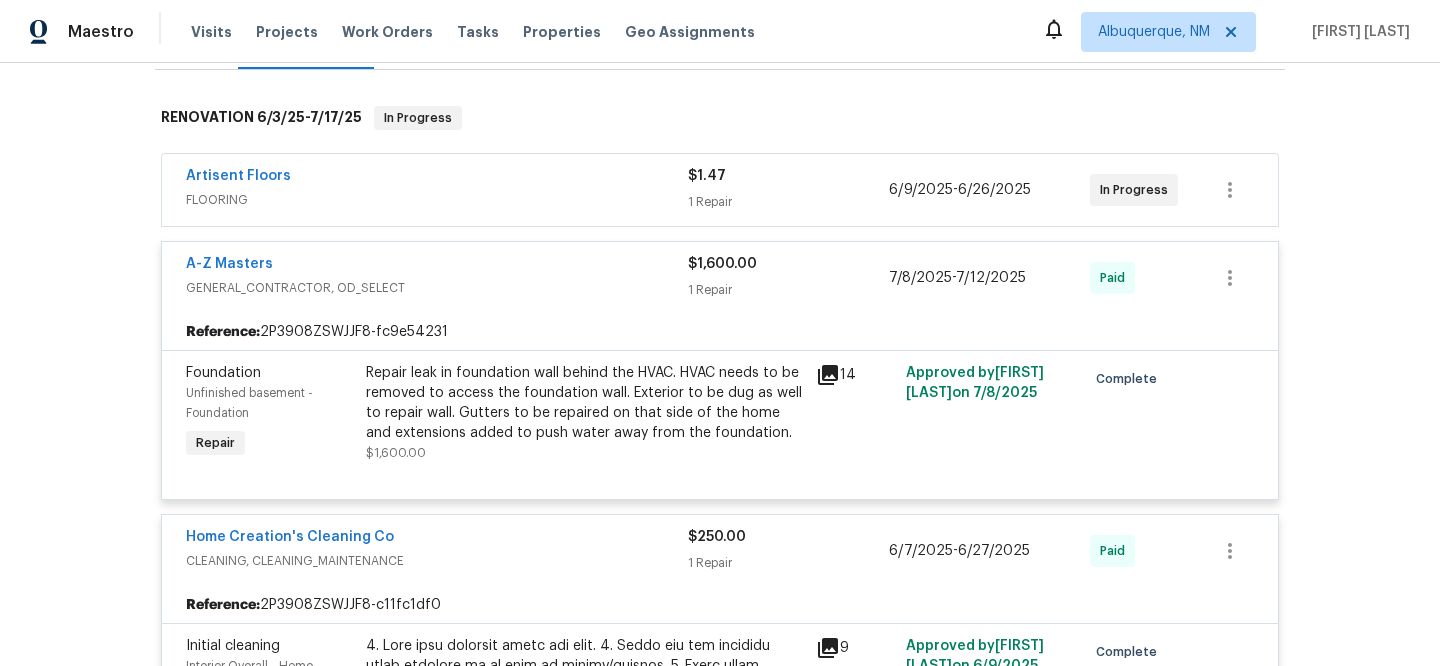 click on "FLOORING" at bounding box center (437, 200) 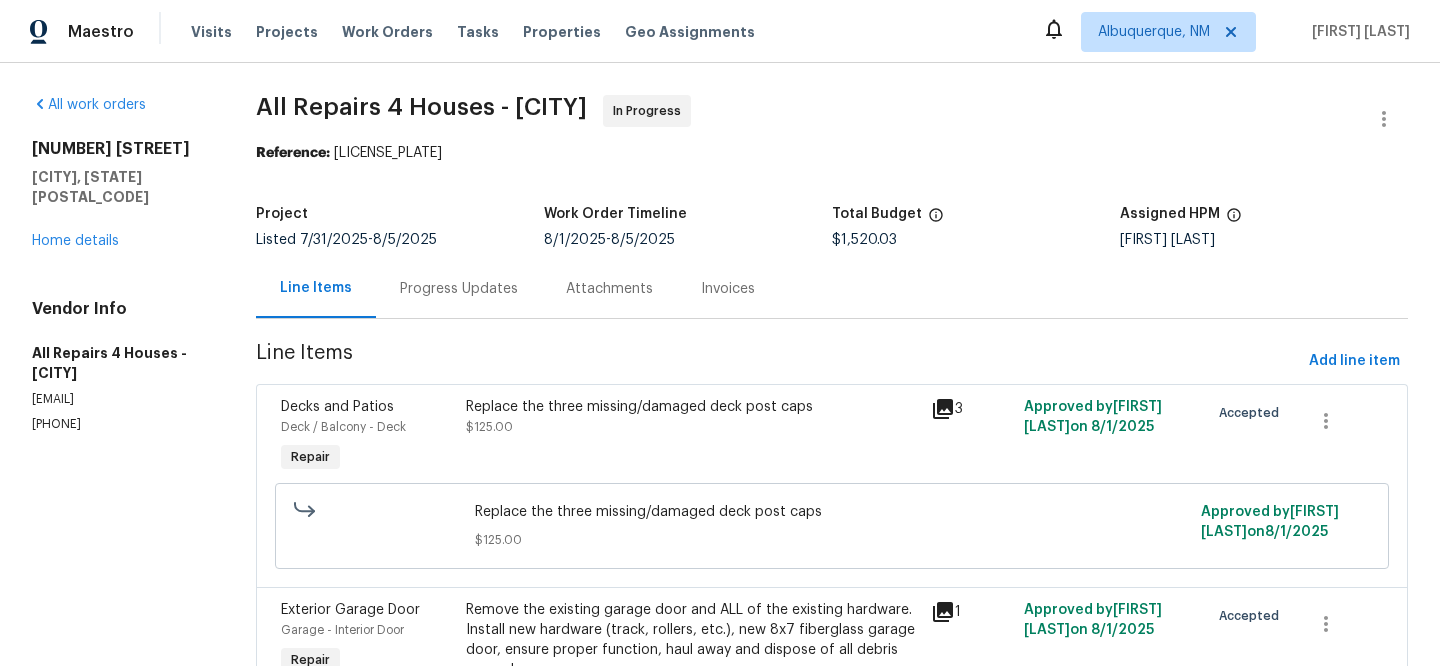 scroll, scrollTop: 0, scrollLeft: 0, axis: both 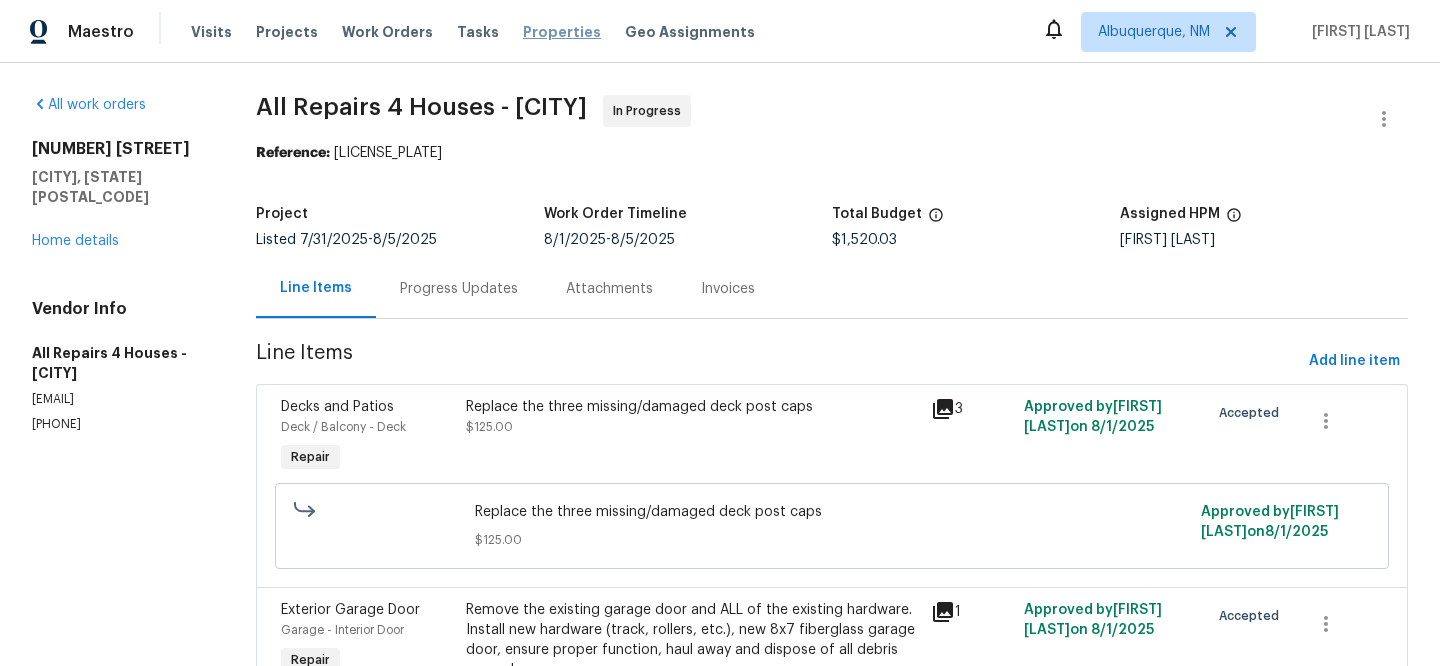 click on "Properties" at bounding box center (562, 32) 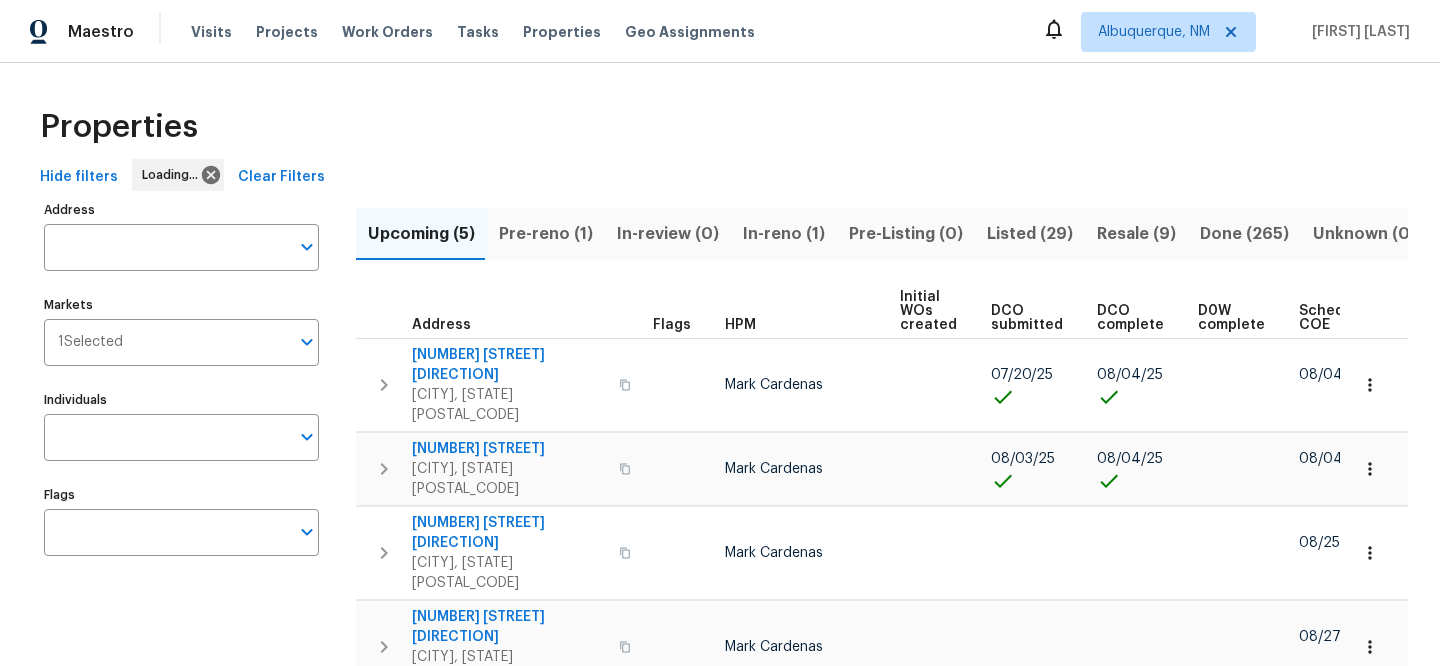 click on "Clear Filters" at bounding box center (281, 177) 